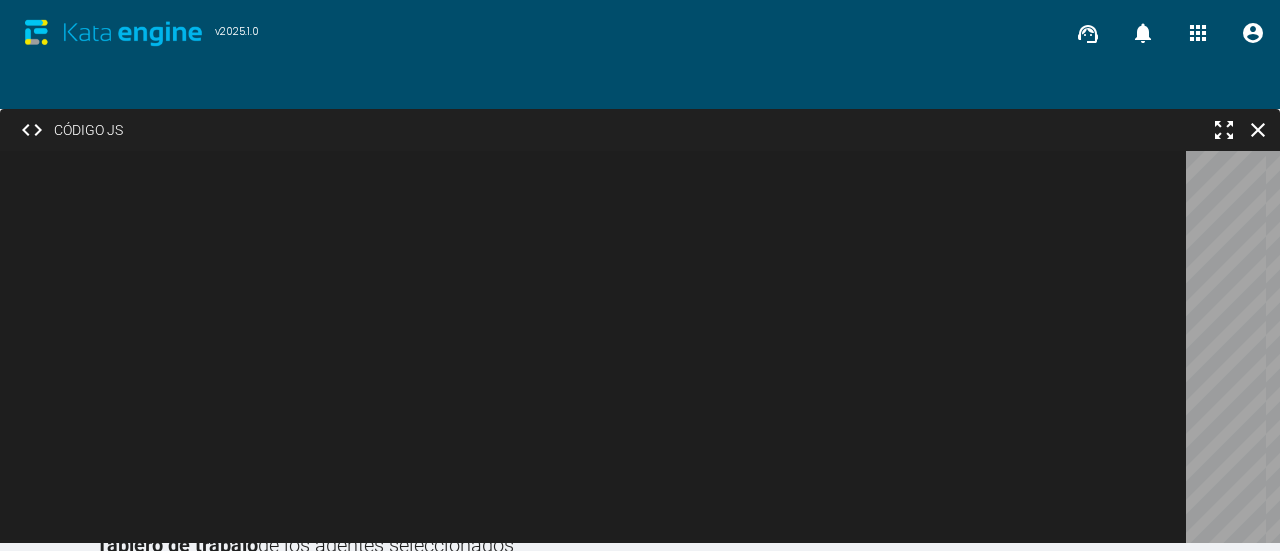 scroll, scrollTop: 0, scrollLeft: 0, axis: both 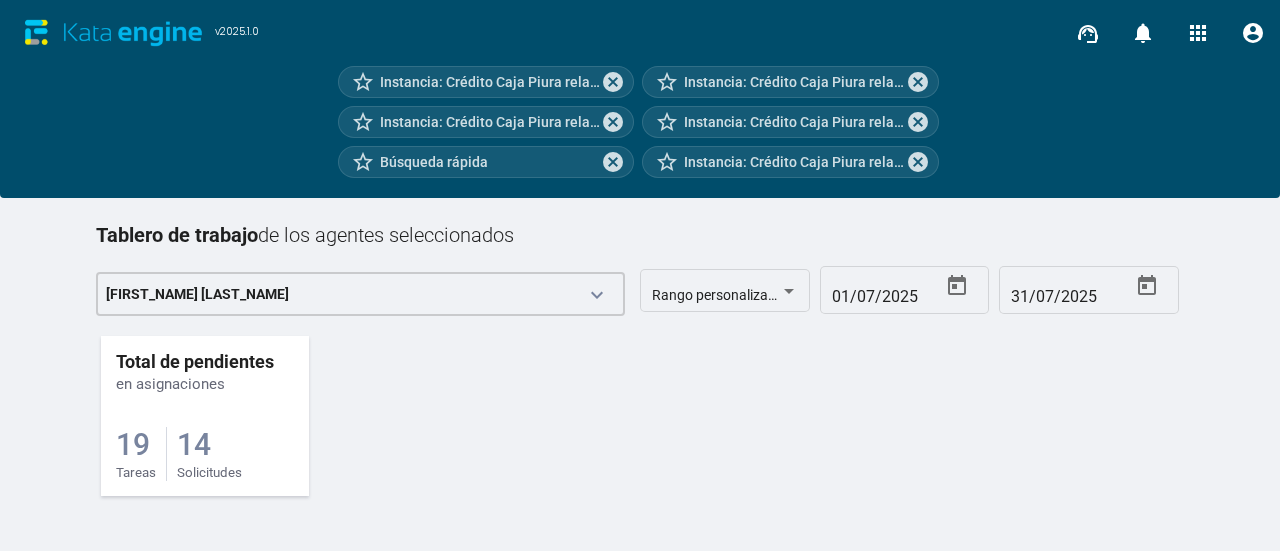click on "14 Solicitudes" at bounding box center [209, 454] 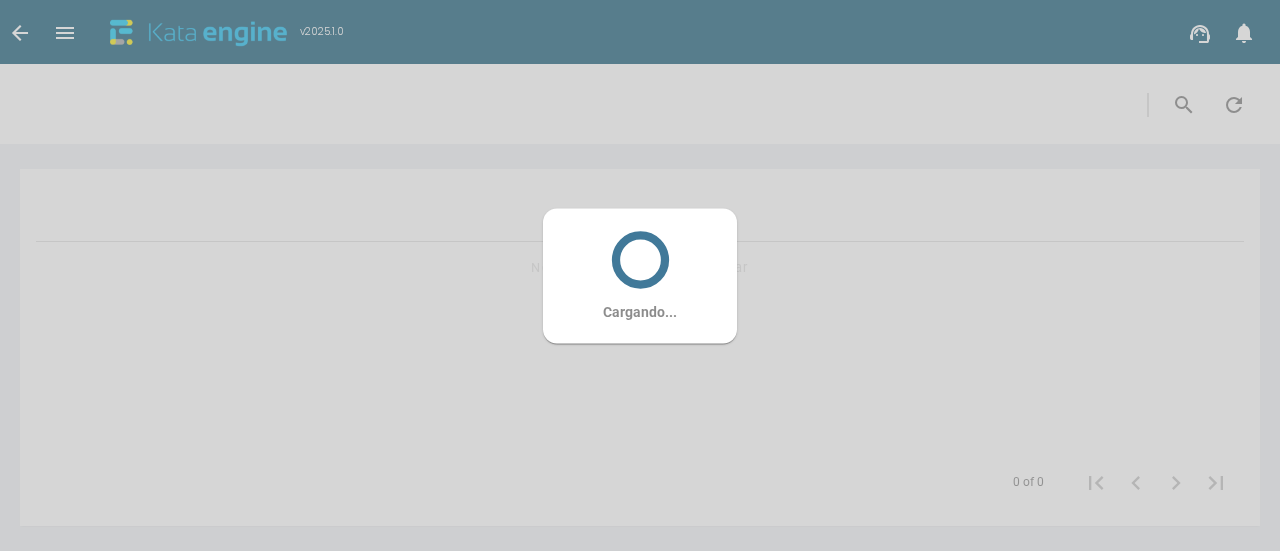 scroll, scrollTop: 0, scrollLeft: 0, axis: both 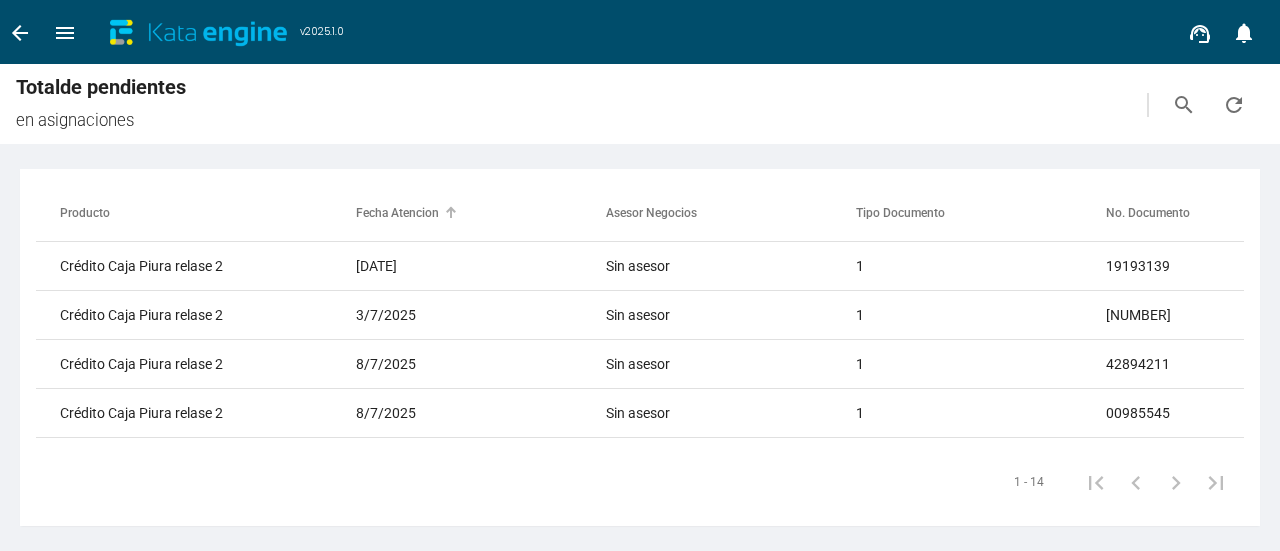 click on "Fecha Atencion" at bounding box center [406, 213] 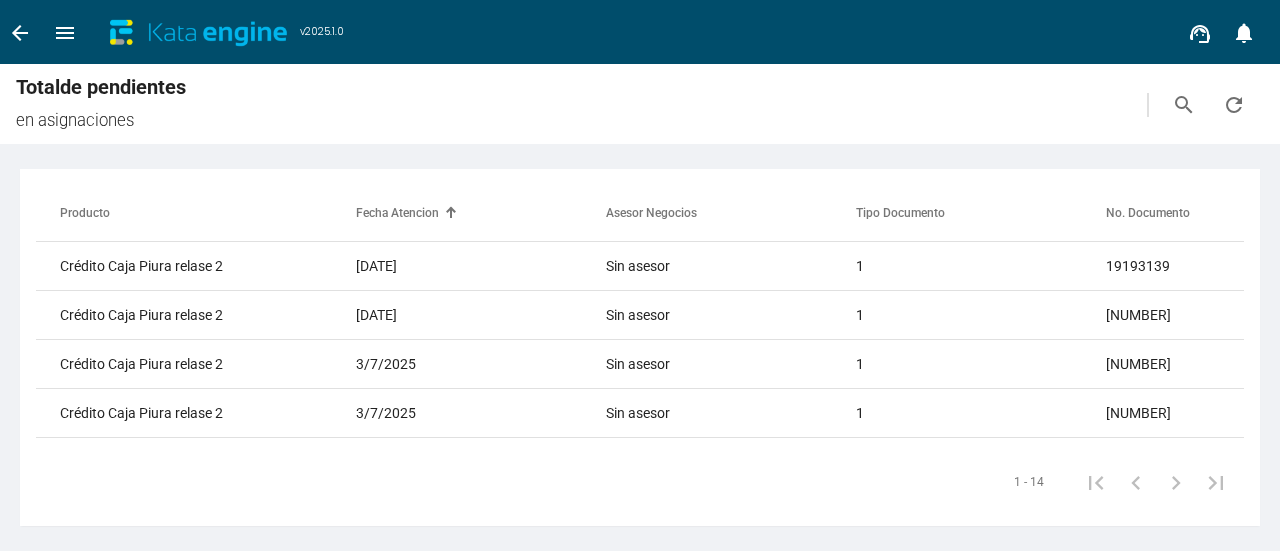click at bounding box center [451, 213] 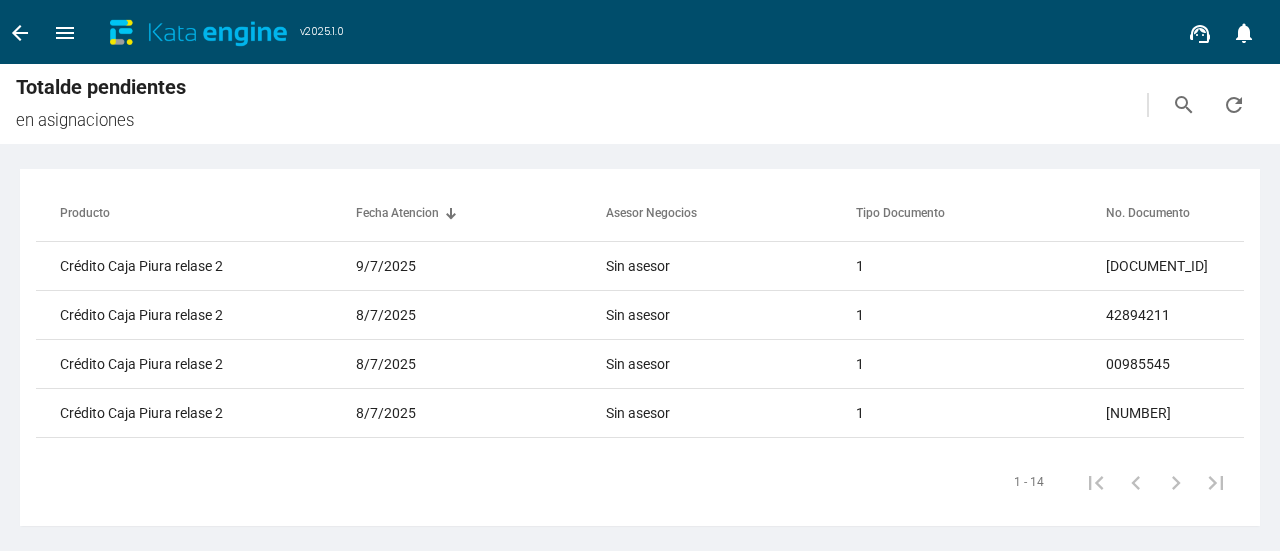 scroll, scrollTop: 0, scrollLeft: 524, axis: horizontal 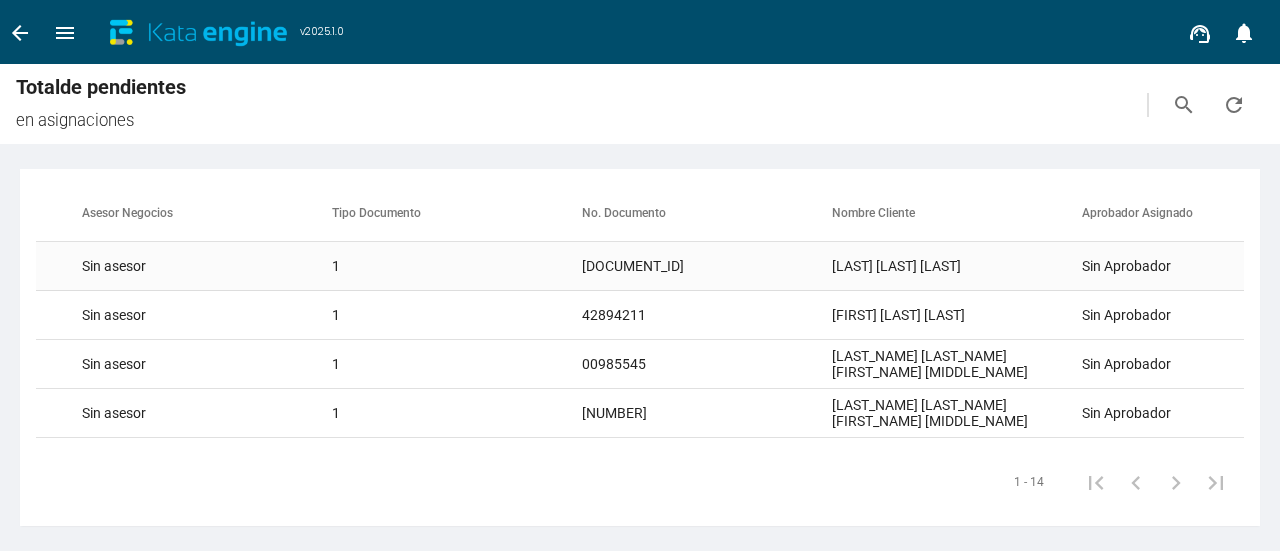 click on "1" at bounding box center (457, 266) 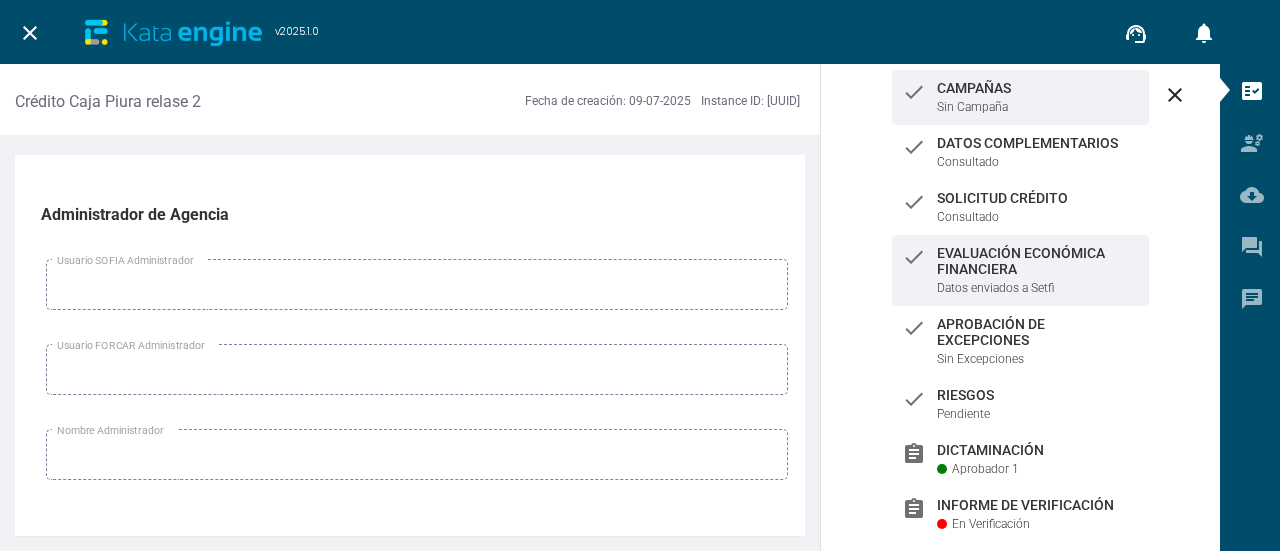 scroll, scrollTop: 200, scrollLeft: 0, axis: vertical 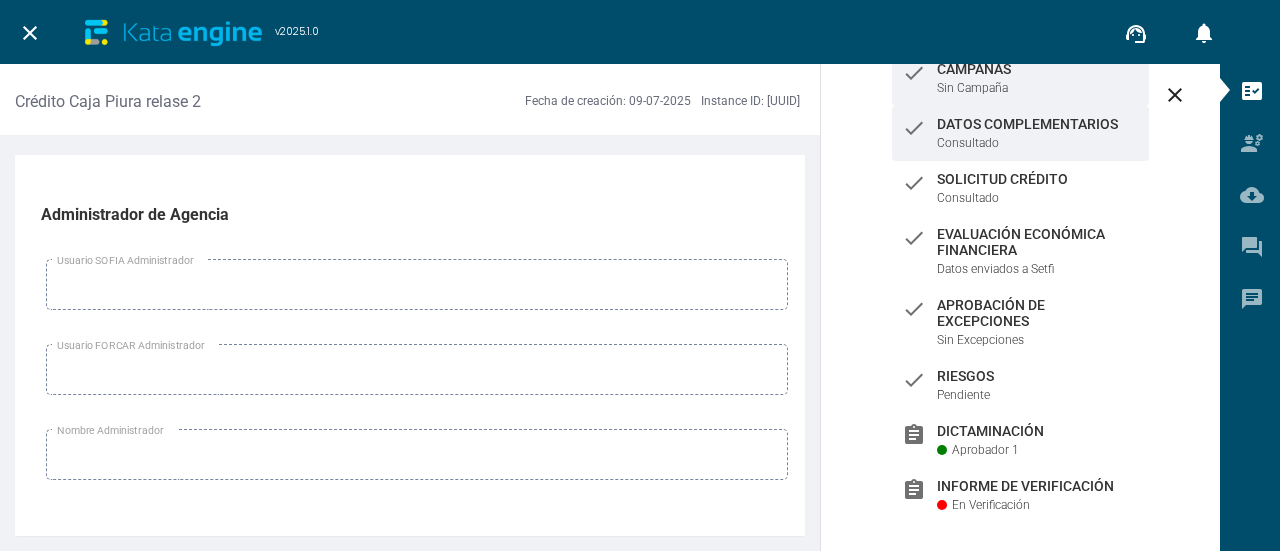 click on "check Datos Complementarios Consultado" at bounding box center [1020, 78] 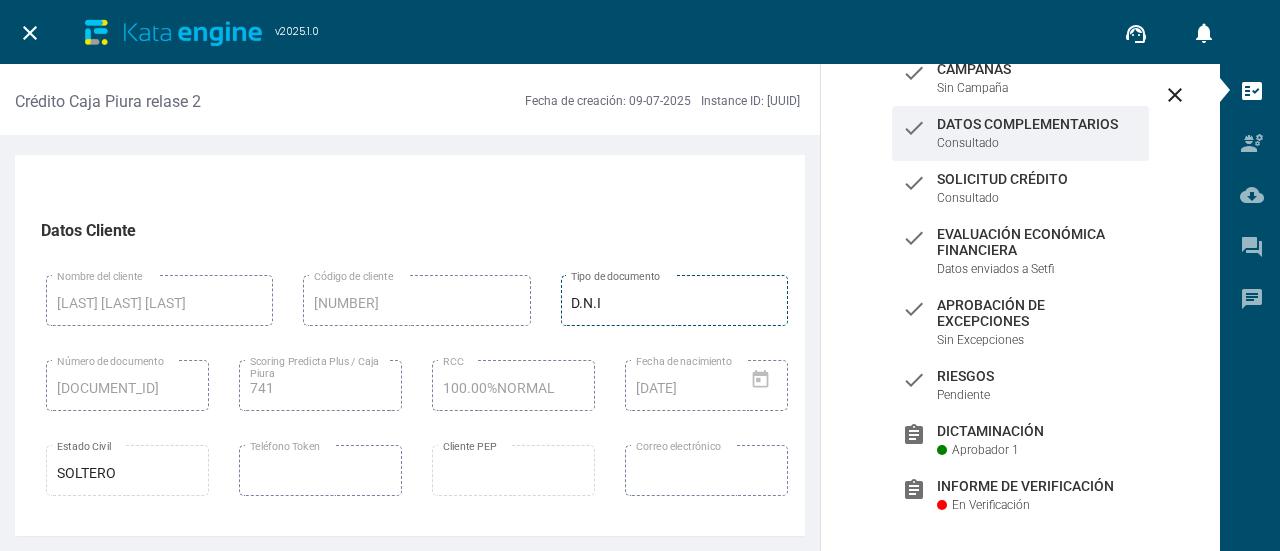 scroll, scrollTop: 100, scrollLeft: 0, axis: vertical 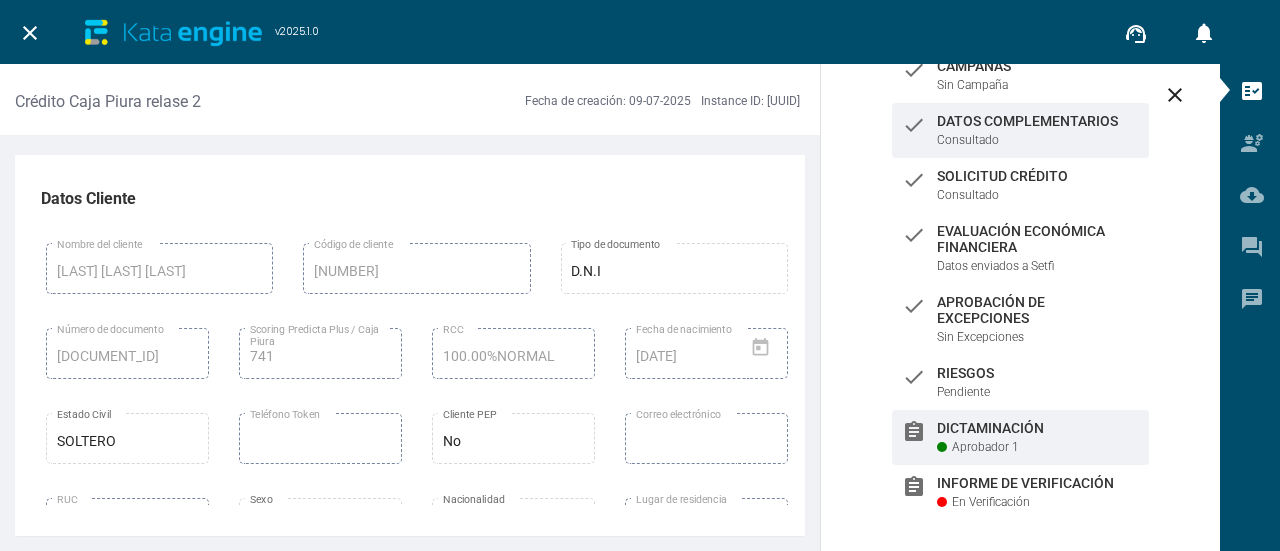 click on "assignment Dictaminación Aprobador 1" at bounding box center (1020, 75) 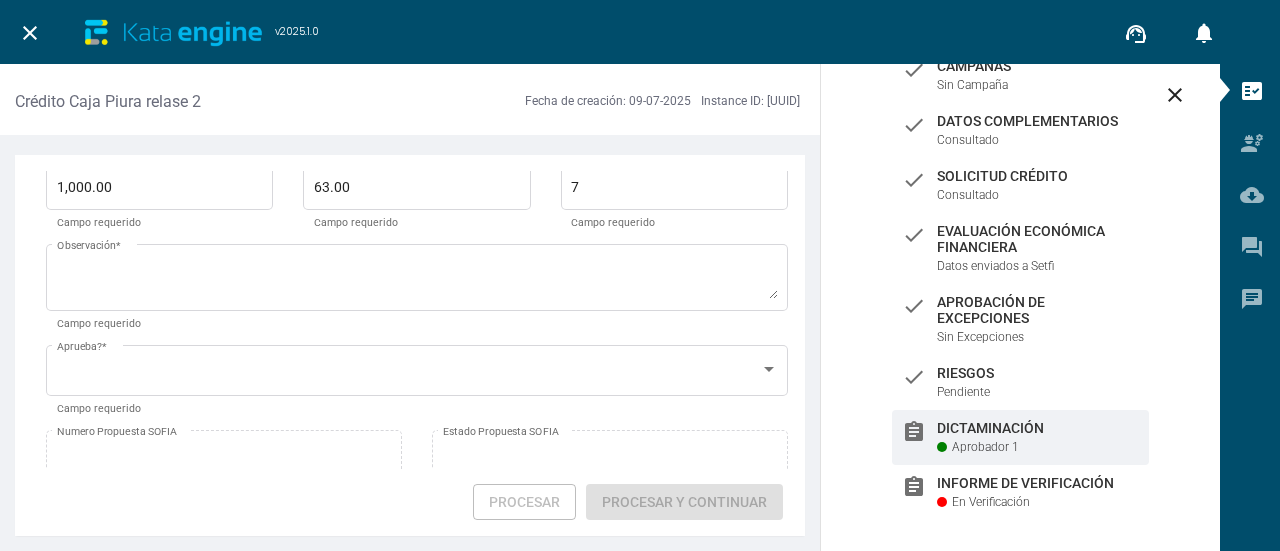 scroll, scrollTop: 712, scrollLeft: 0, axis: vertical 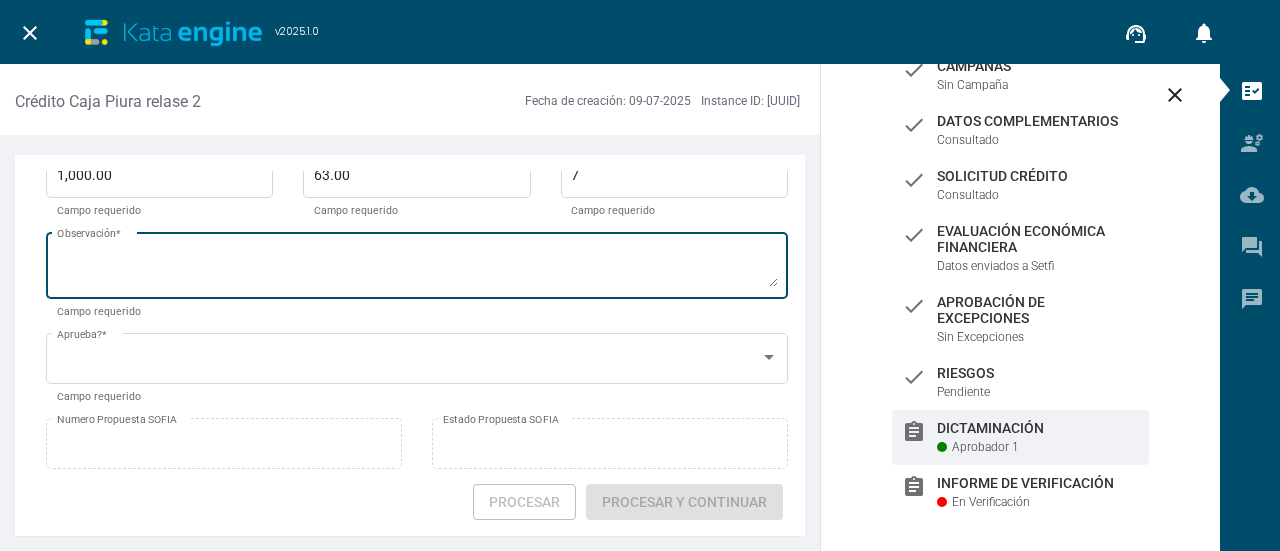 click on "Observación   *" at bounding box center [417, 269] 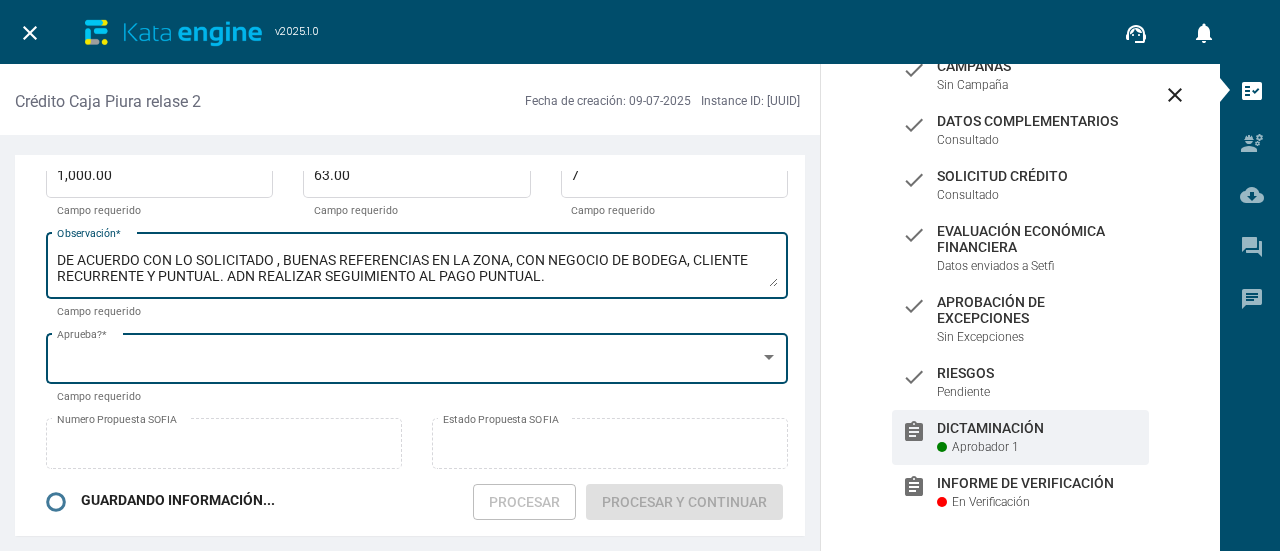 type on "DE ACUERDO CON LO SOLICITADO , BUENAS REFERENCIAS EN LA ZONA, CON NEGOCIO DE BODEGA, CLIENTE RECURRENTE Y PUNTUAL. ADN REALIZAR SEGUIMIENTO AL PAGO PUNTUAL." 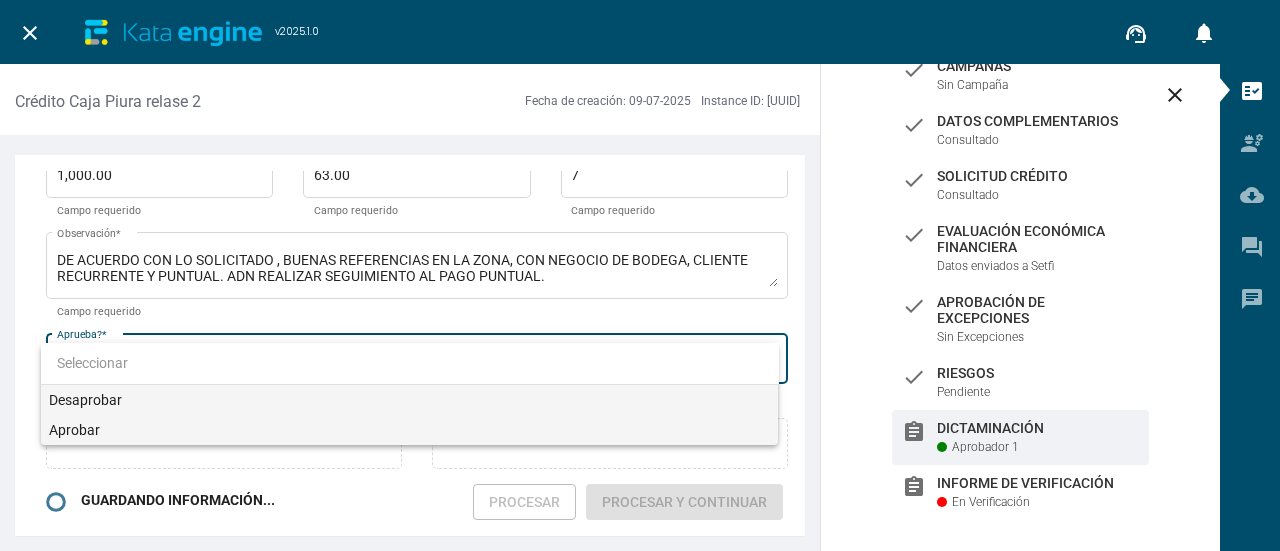 click on "Aprobar" at bounding box center (410, 430) 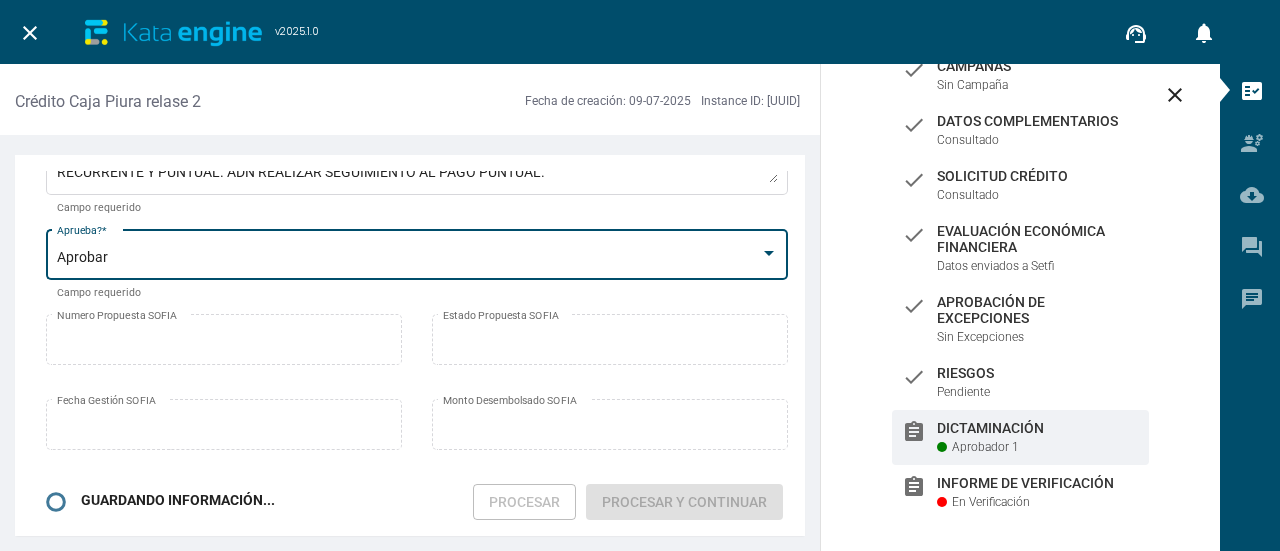 scroll, scrollTop: 312, scrollLeft: 0, axis: vertical 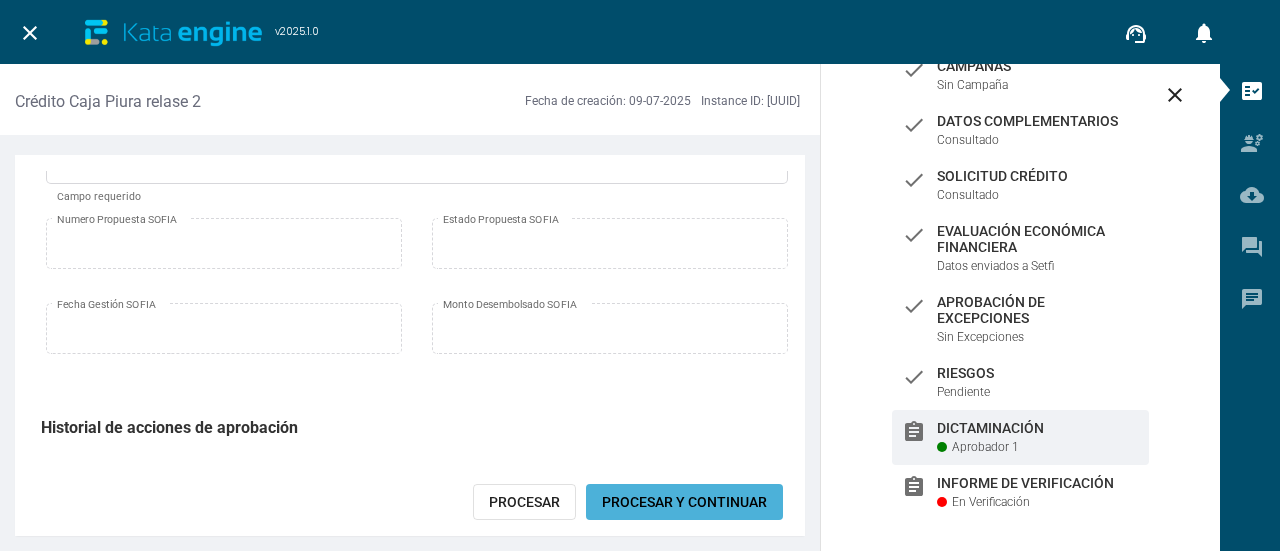 click on "Procesar y Continuar" at bounding box center (684, 502) 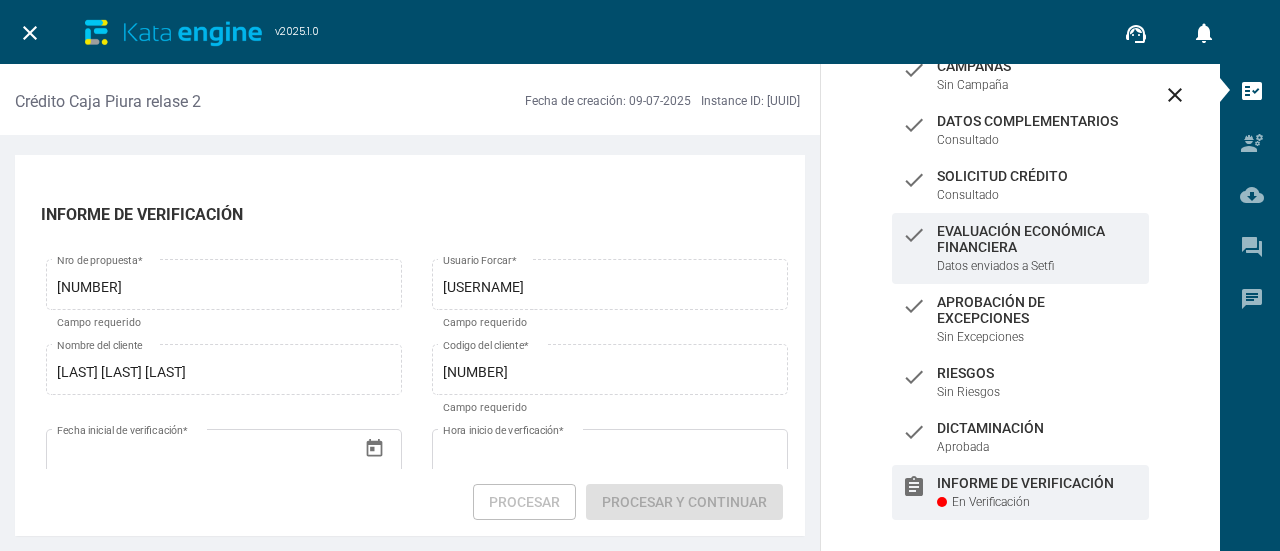 scroll, scrollTop: 0, scrollLeft: 0, axis: both 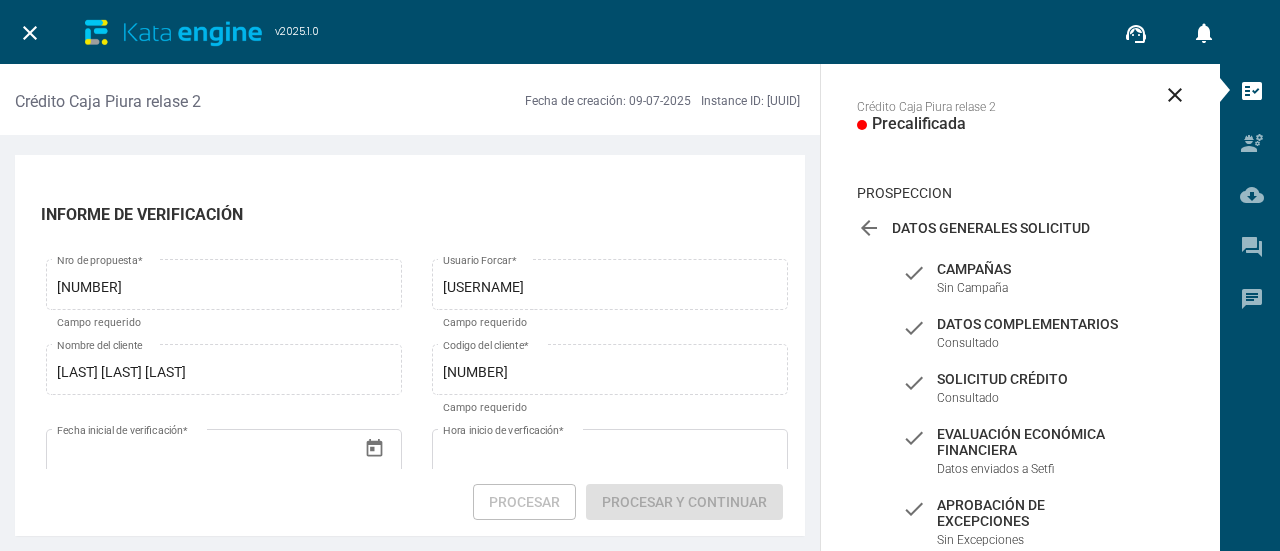 click on "close" at bounding box center (30, 33) 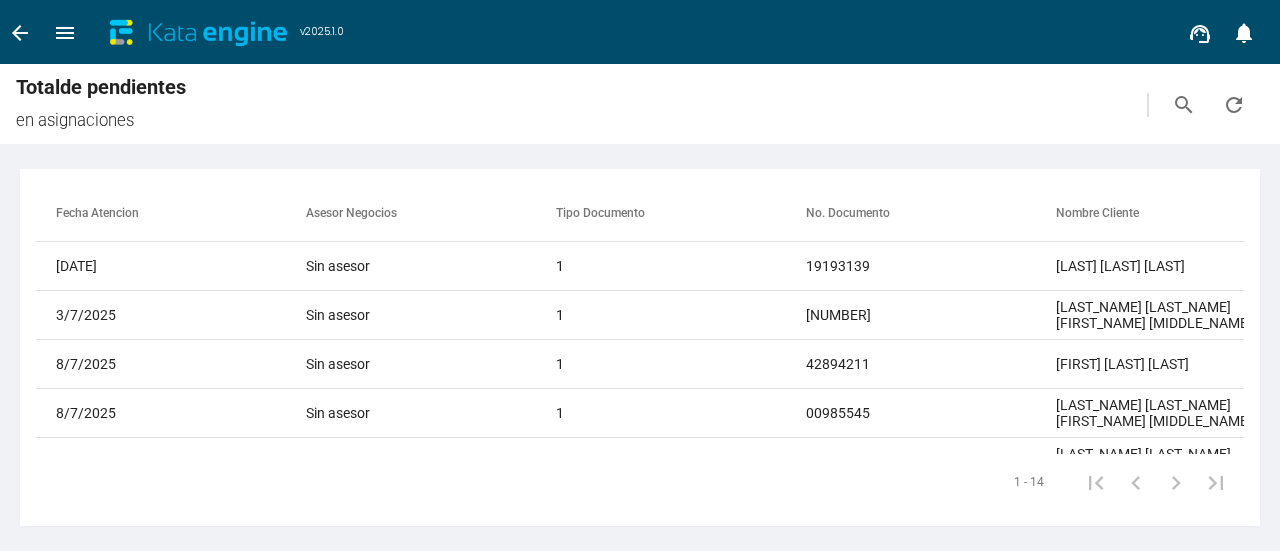 scroll, scrollTop: 0, scrollLeft: 0, axis: both 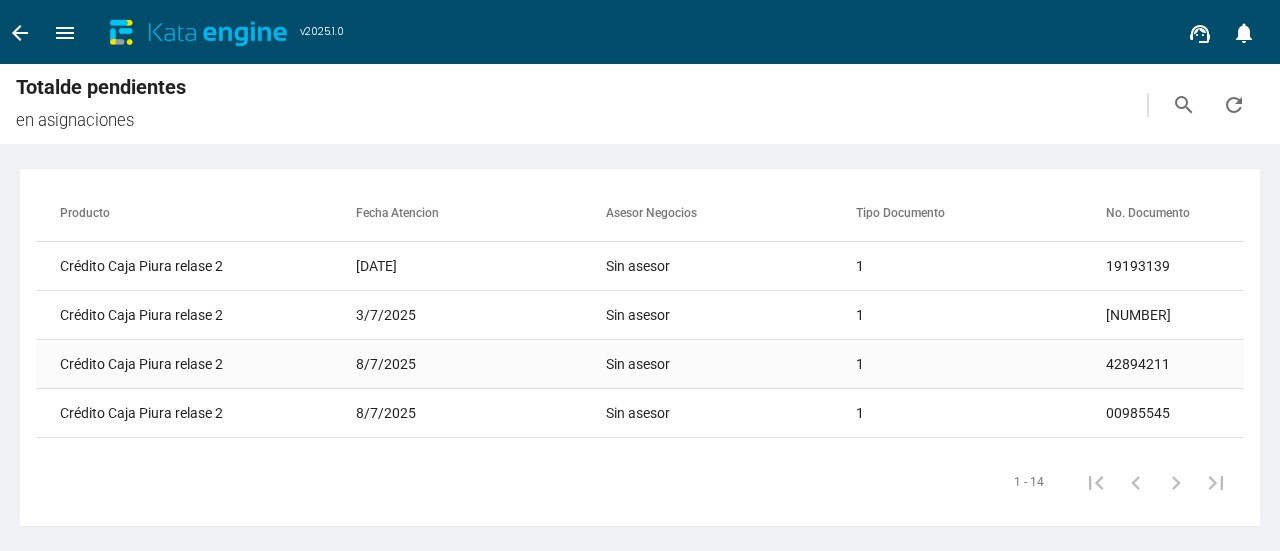 click on "Crédito Caja Piura relase 2" at bounding box center [161, 266] 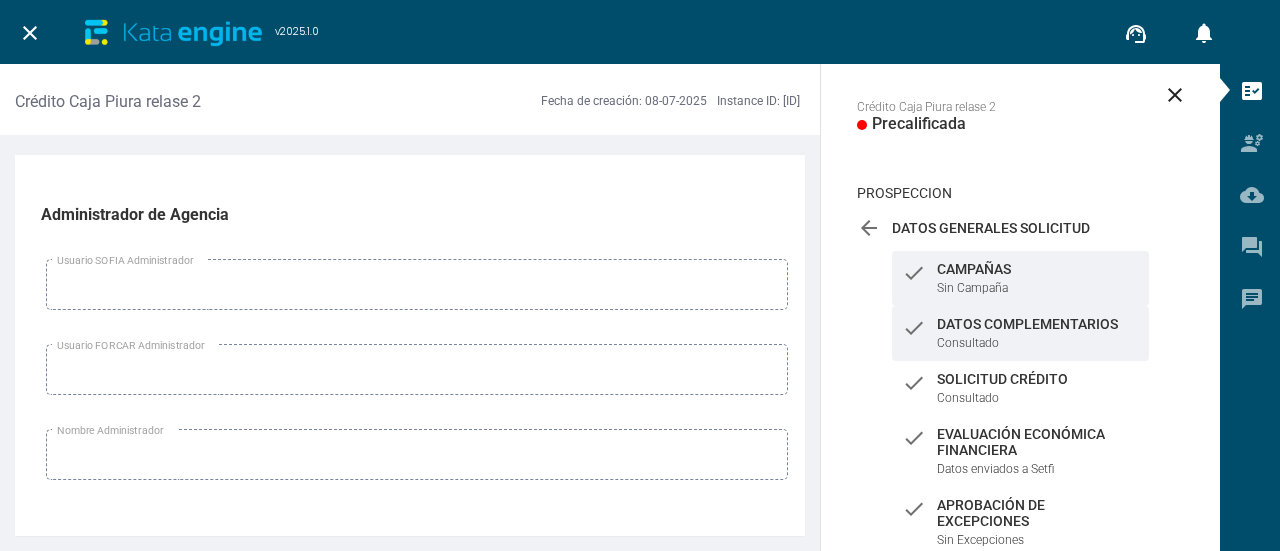 click on "check Datos Complementarios Consultado" at bounding box center [1020, 278] 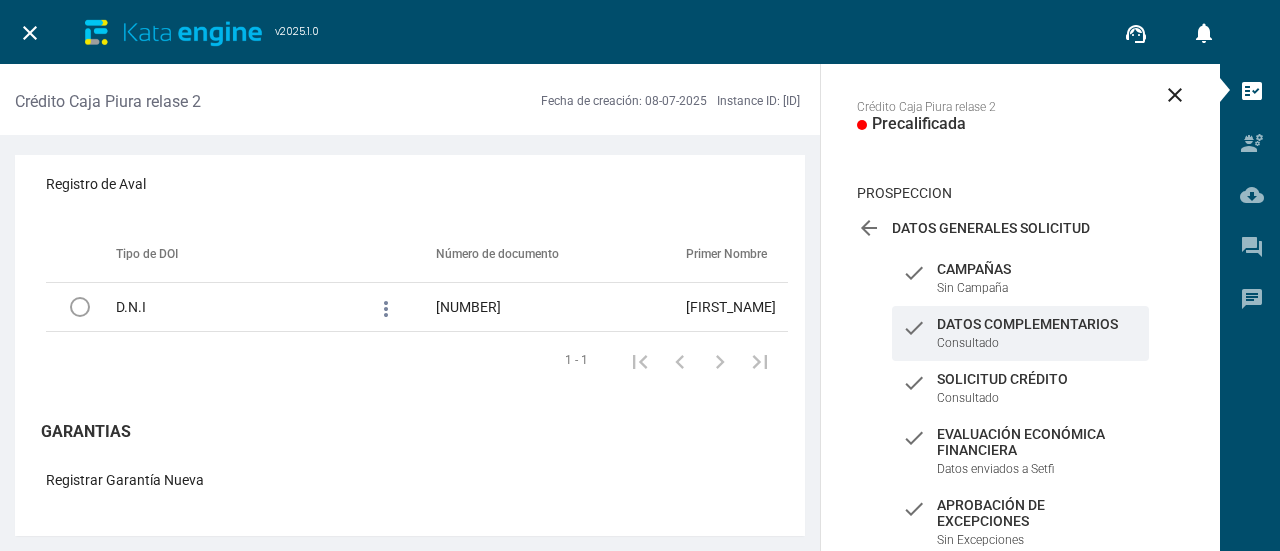 scroll, scrollTop: 17892, scrollLeft: 0, axis: vertical 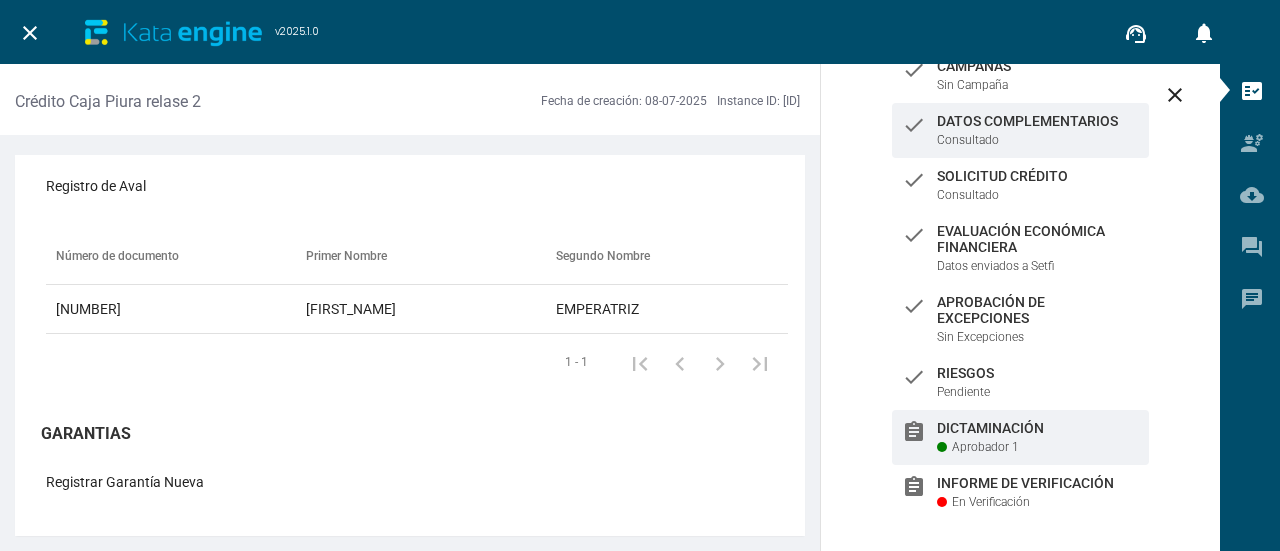 click on "assignment Dictaminación Aprobador 1" at bounding box center [1020, 75] 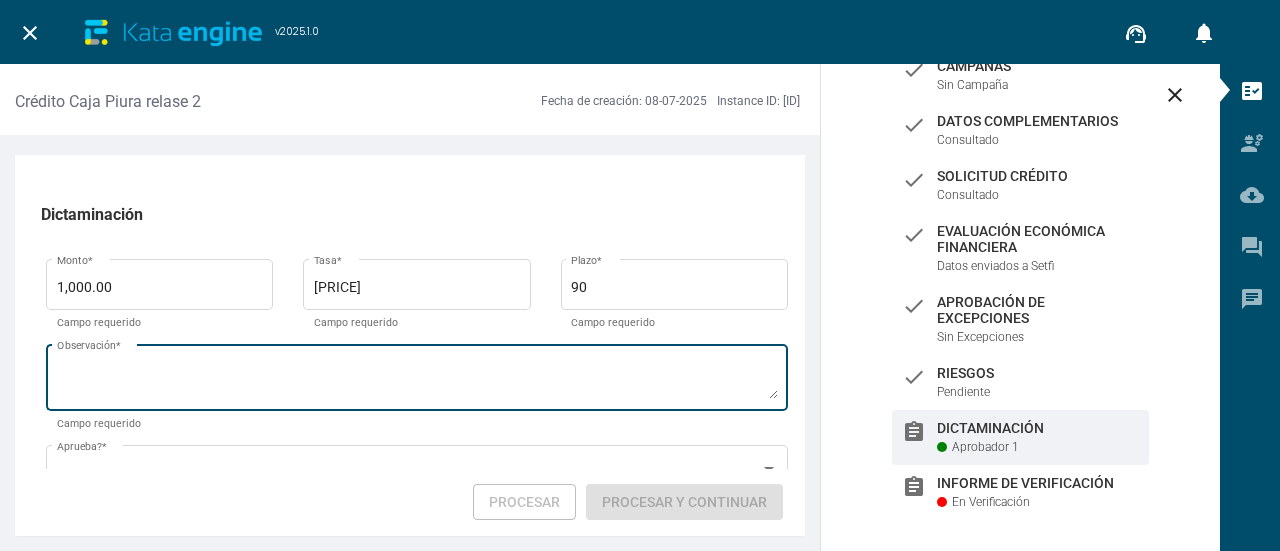 click on "Observación   *" at bounding box center (417, 381) 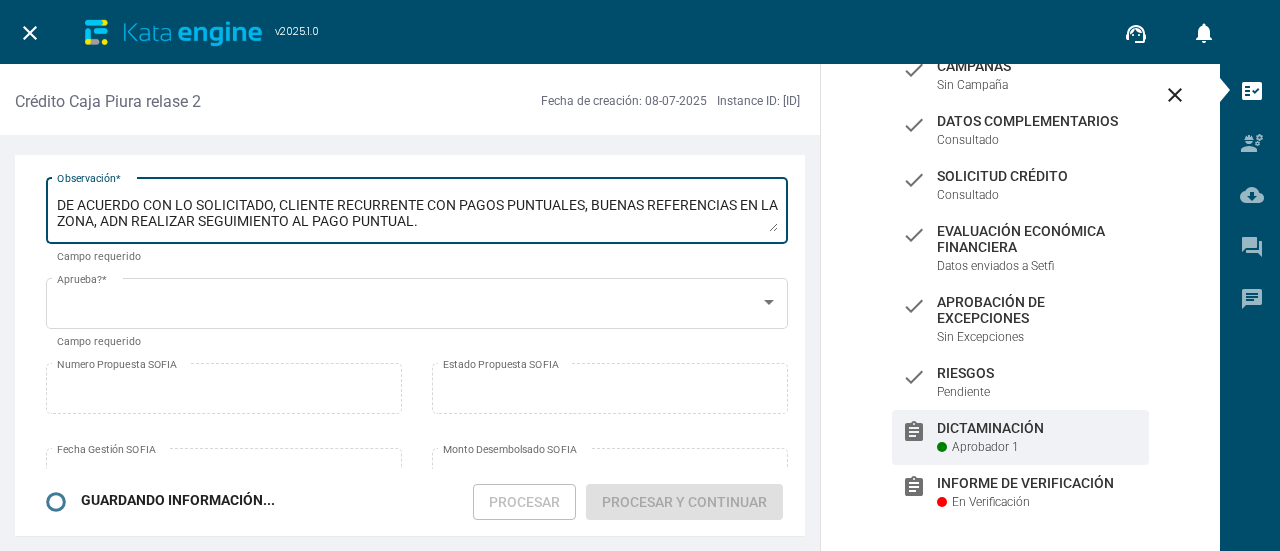 scroll, scrollTop: 200, scrollLeft: 0, axis: vertical 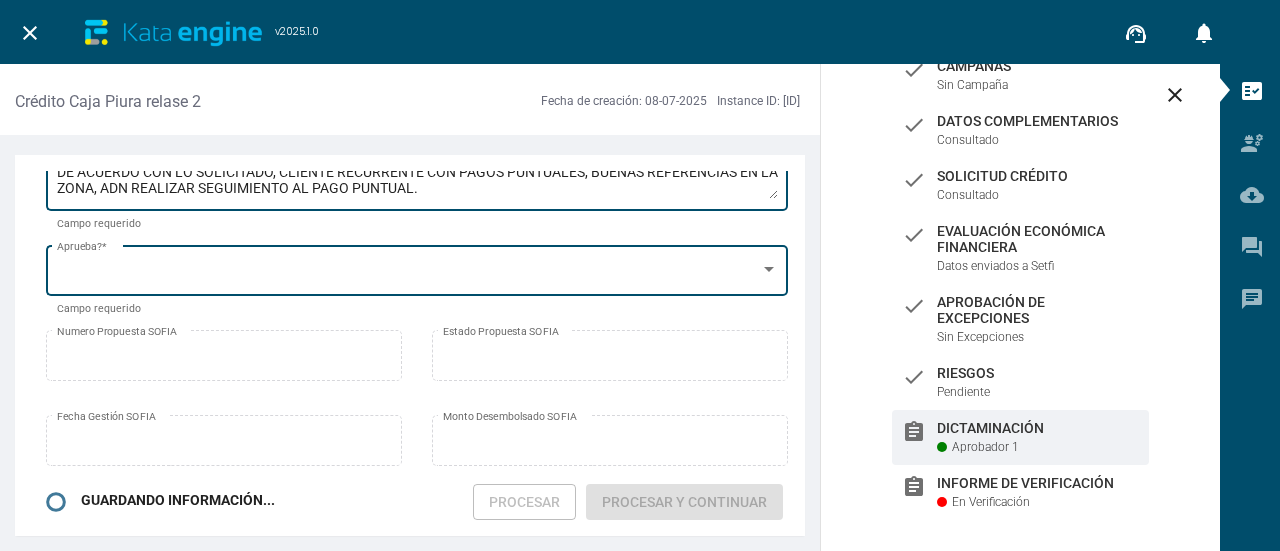 type on "DE ACUERDO CON LO SOLICITADO, CLIENTE RECURRENTE CON PAGOS PUNTUALES, BUENAS REFERENCIAS EN LA ZONA, ADN REALIZAR SEGUIMIENTO AL PAGO PUNTUAL." 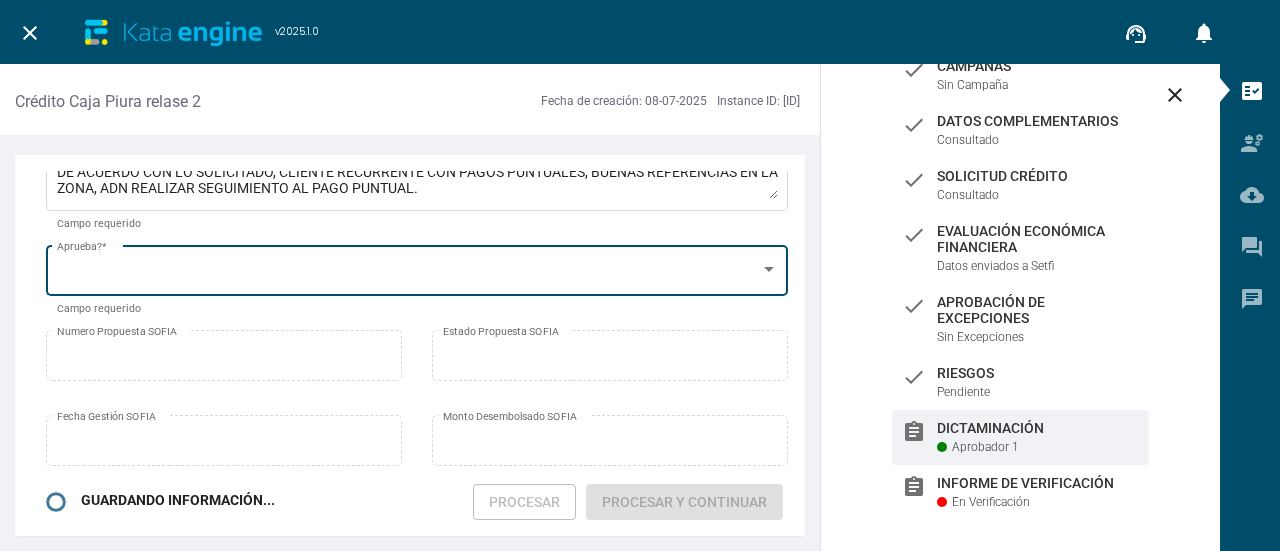 click on "Aprueba?   *" at bounding box center [417, 268] 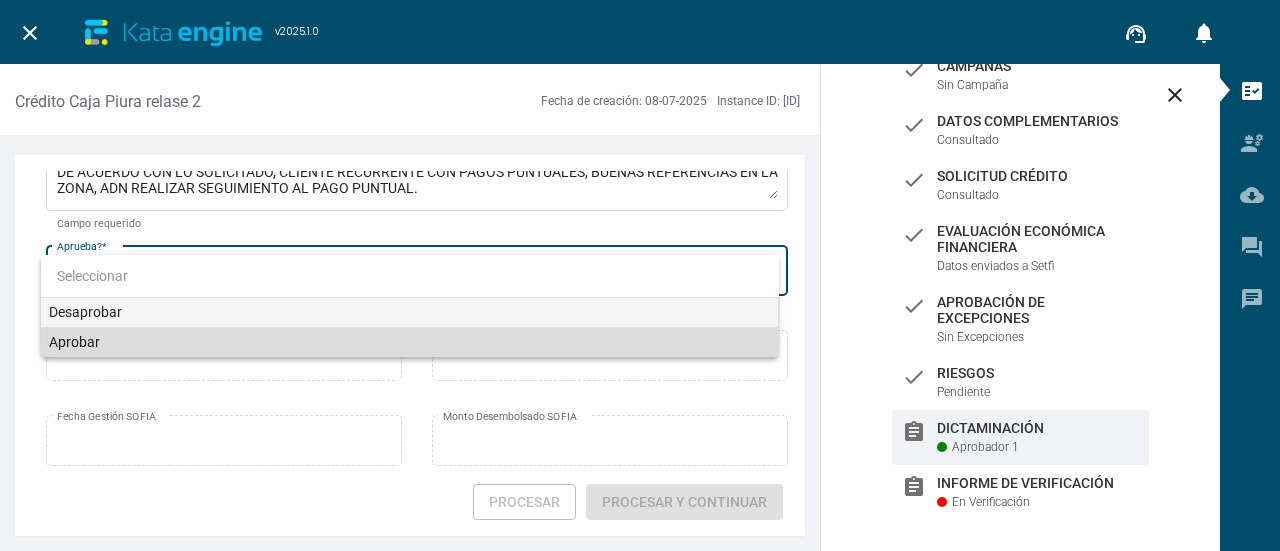 click on "Aprobar" at bounding box center (410, 342) 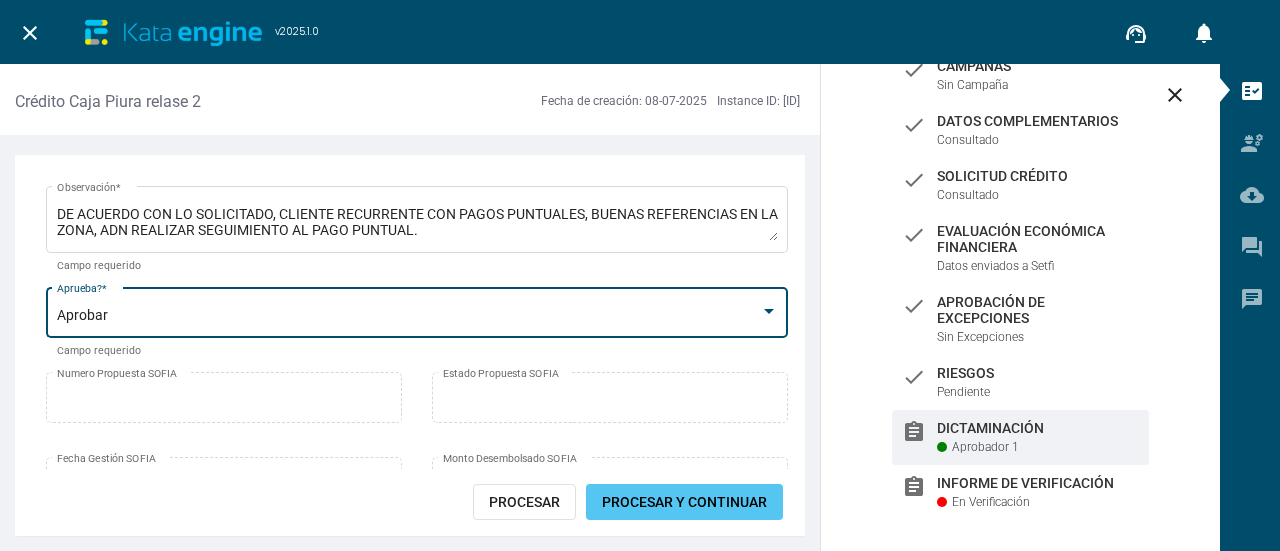 scroll, scrollTop: 300, scrollLeft: 0, axis: vertical 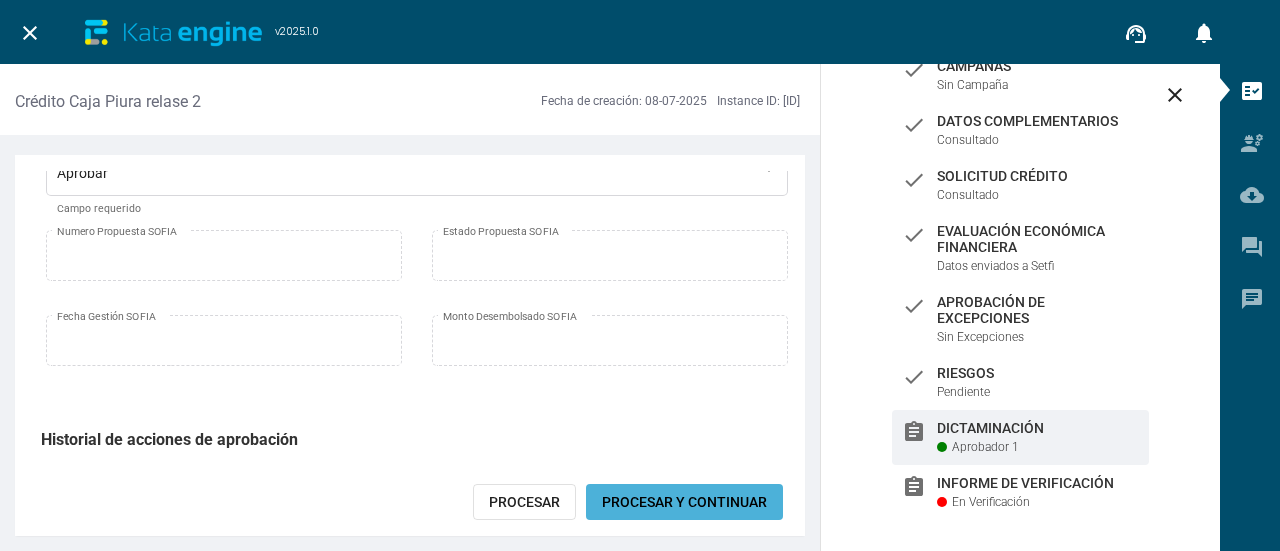 click on "Procesar y Continuar" at bounding box center [684, 502] 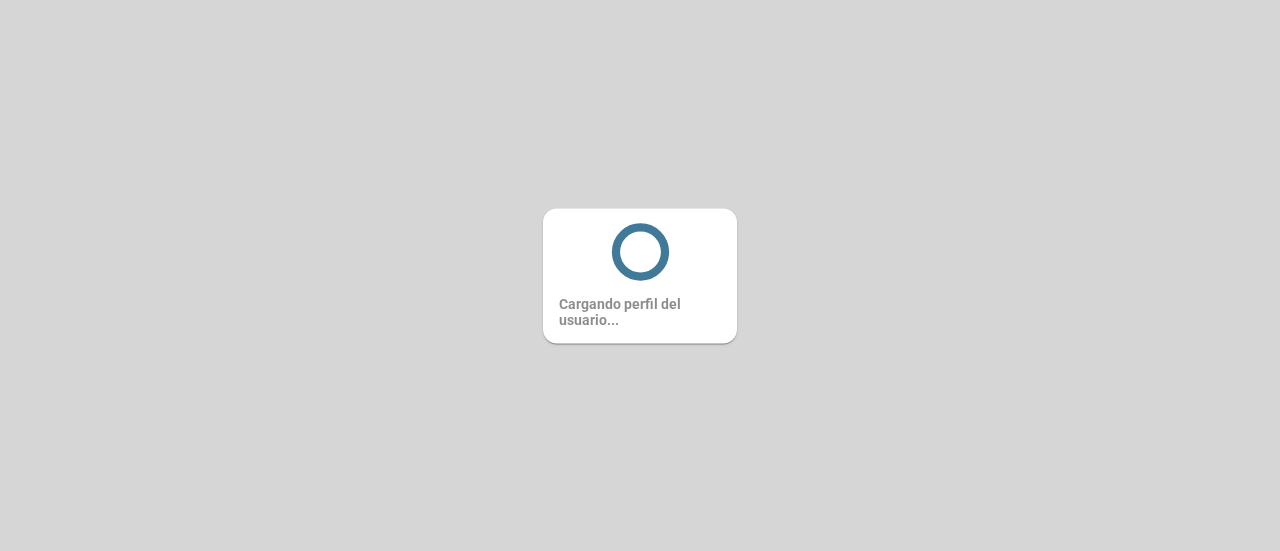 scroll, scrollTop: 0, scrollLeft: 0, axis: both 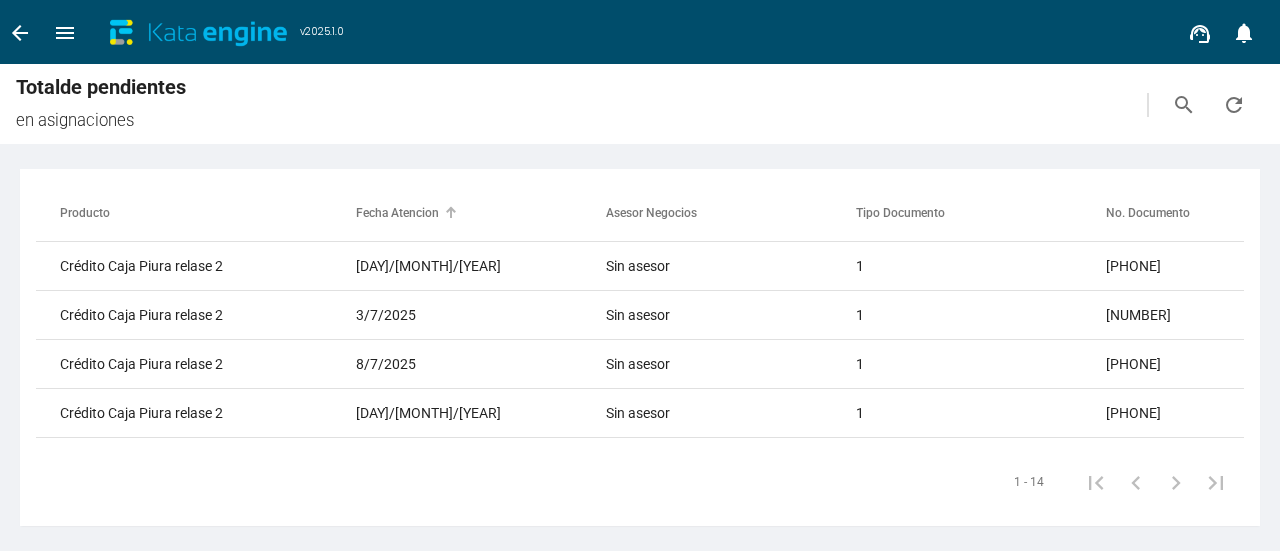 click at bounding box center [449, 210] 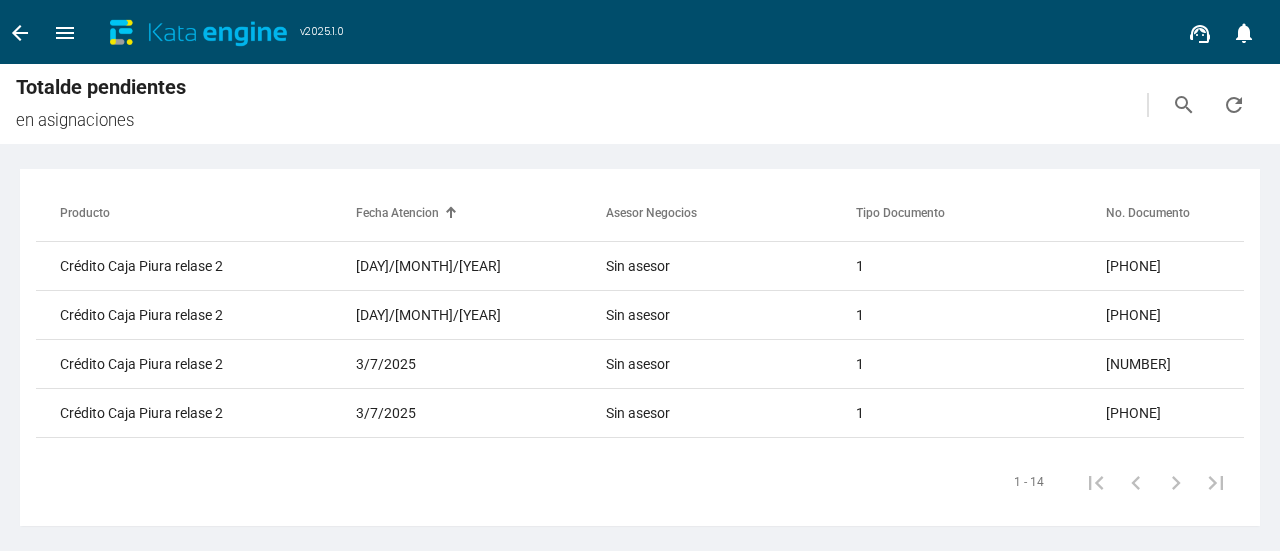 click at bounding box center [449, 210] 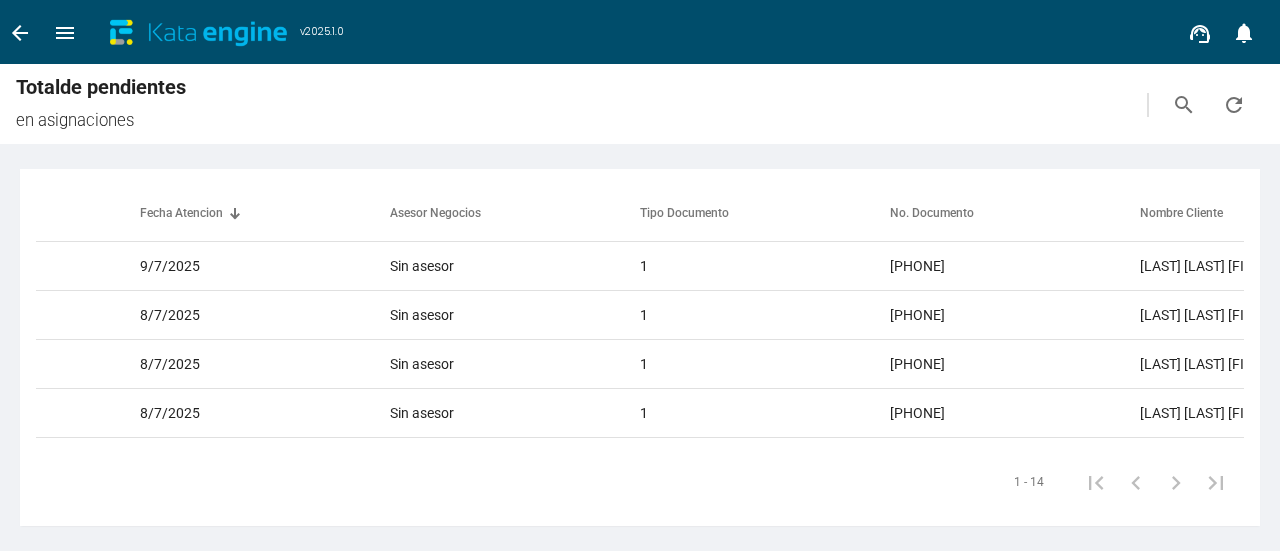 scroll, scrollTop: 0, scrollLeft: 0, axis: both 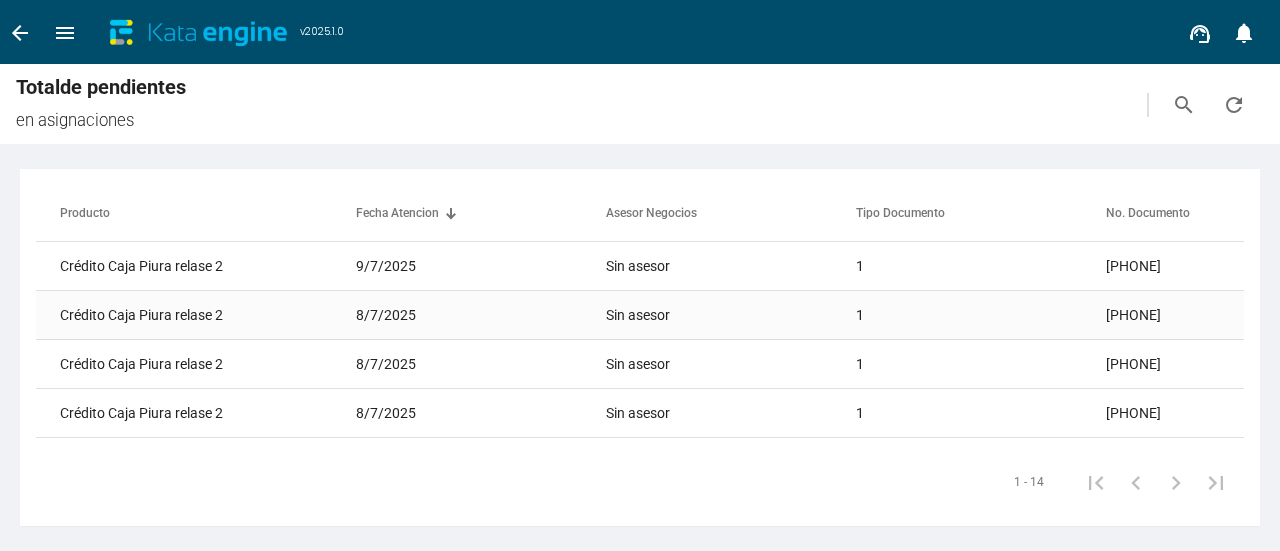 click at bounding box center [321, 266] 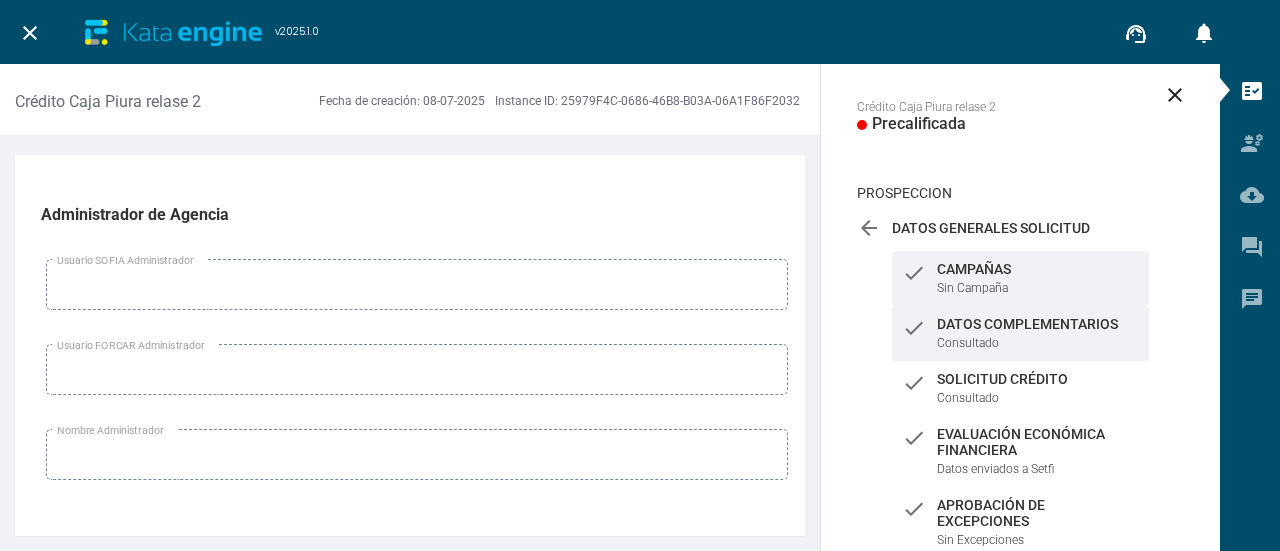 click on "check Datos Complementarios Consultado" at bounding box center [1020, 278] 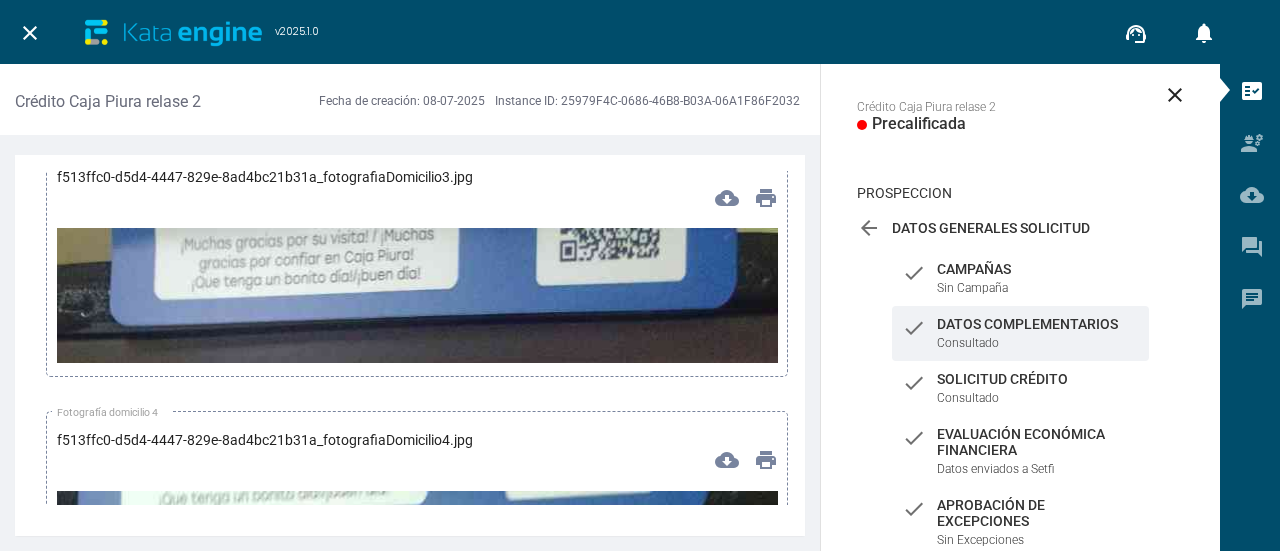 scroll, scrollTop: 8600, scrollLeft: 0, axis: vertical 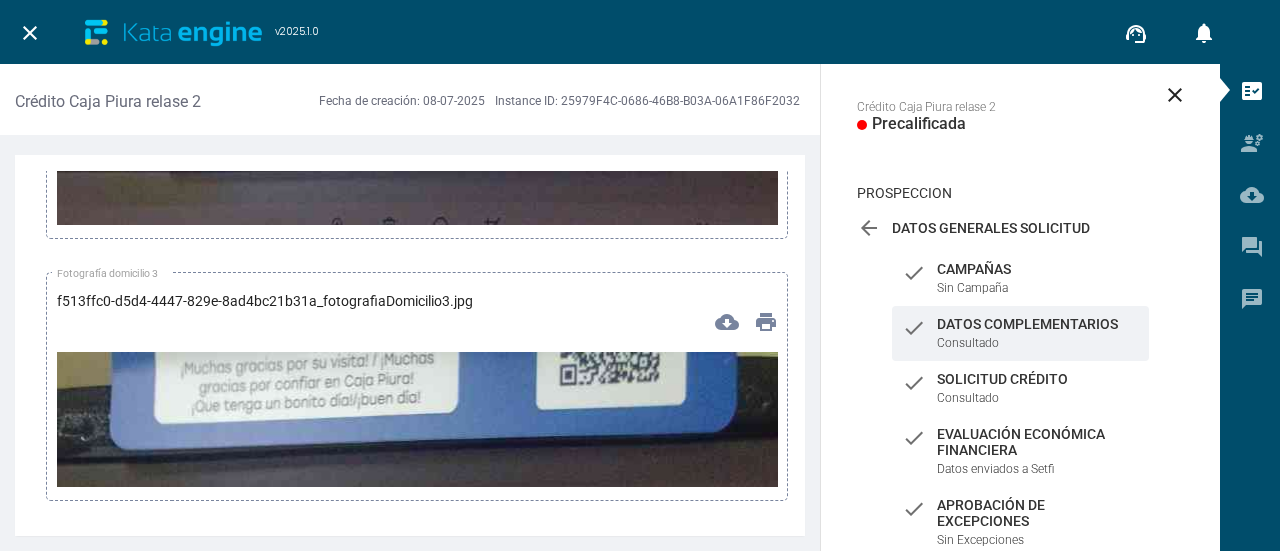 click at bounding box center (417, 993) 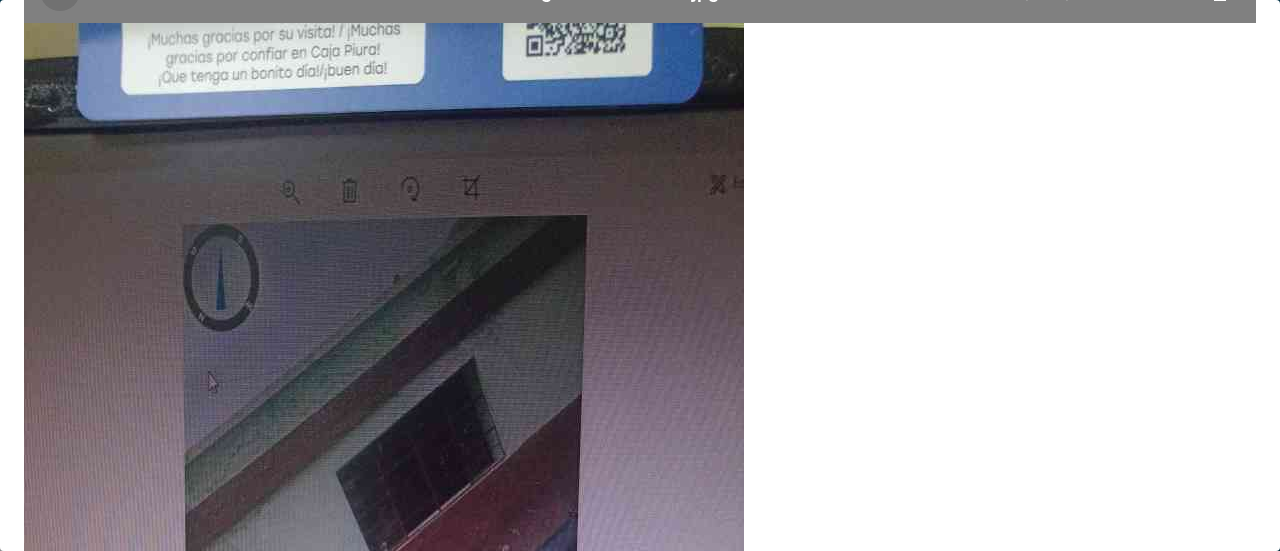 scroll, scrollTop: 0, scrollLeft: 0, axis: both 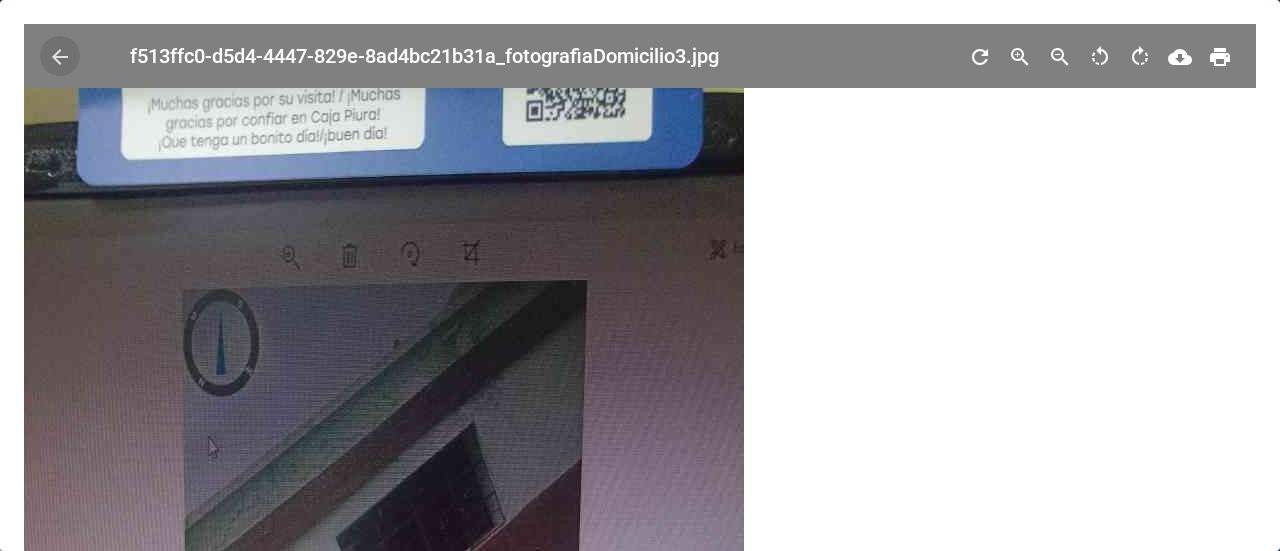 click on "arrow_back" at bounding box center (60, 57) 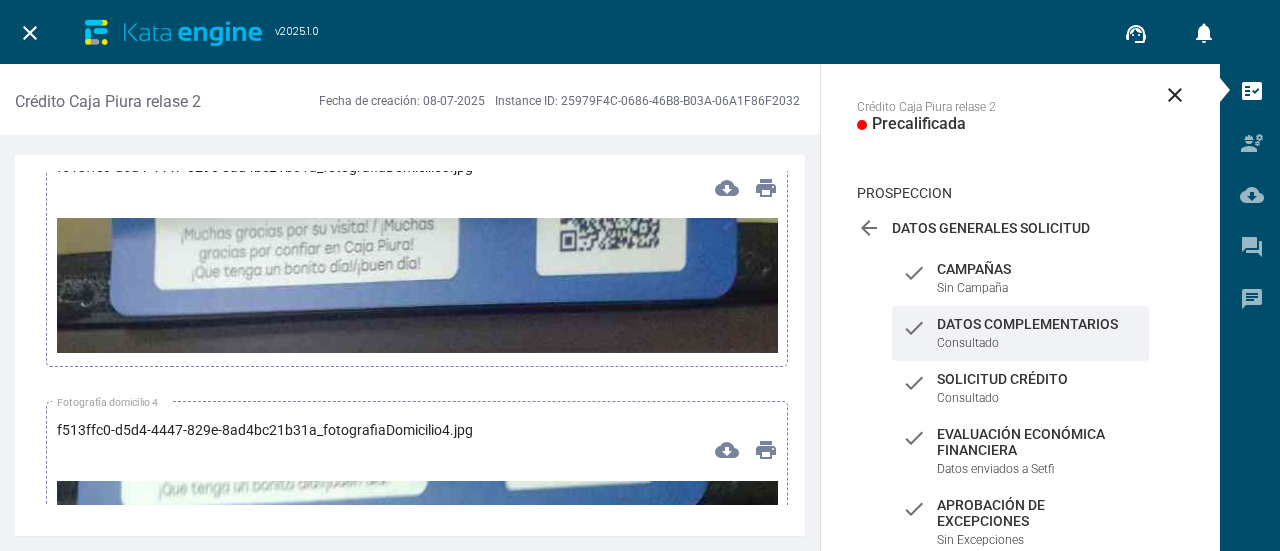 scroll, scrollTop: 9000, scrollLeft: 0, axis: vertical 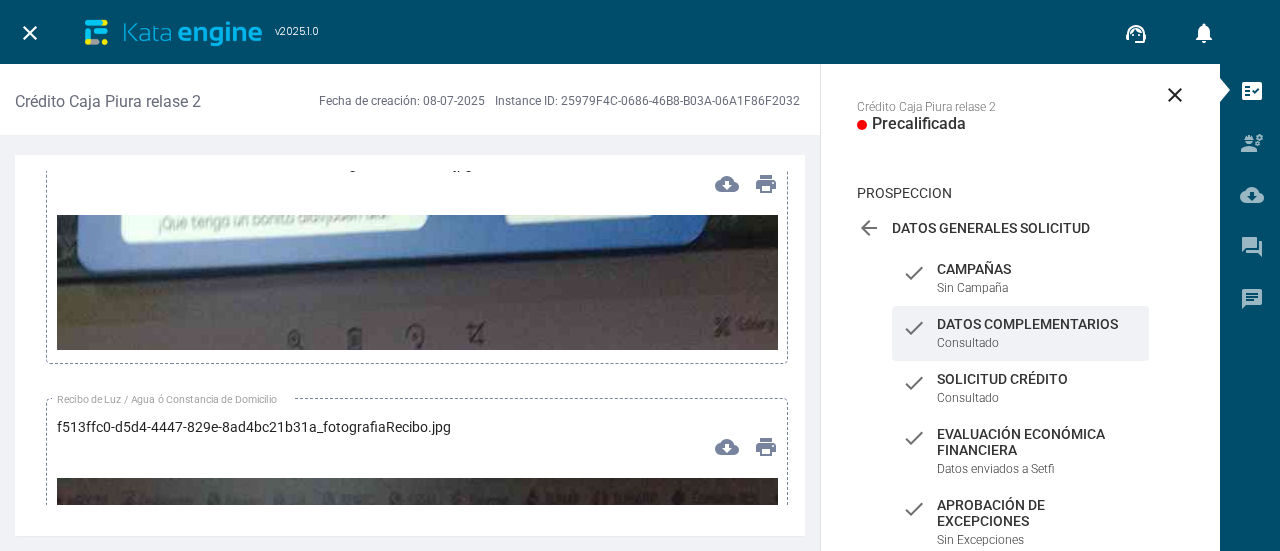 click at bounding box center (417, 856) 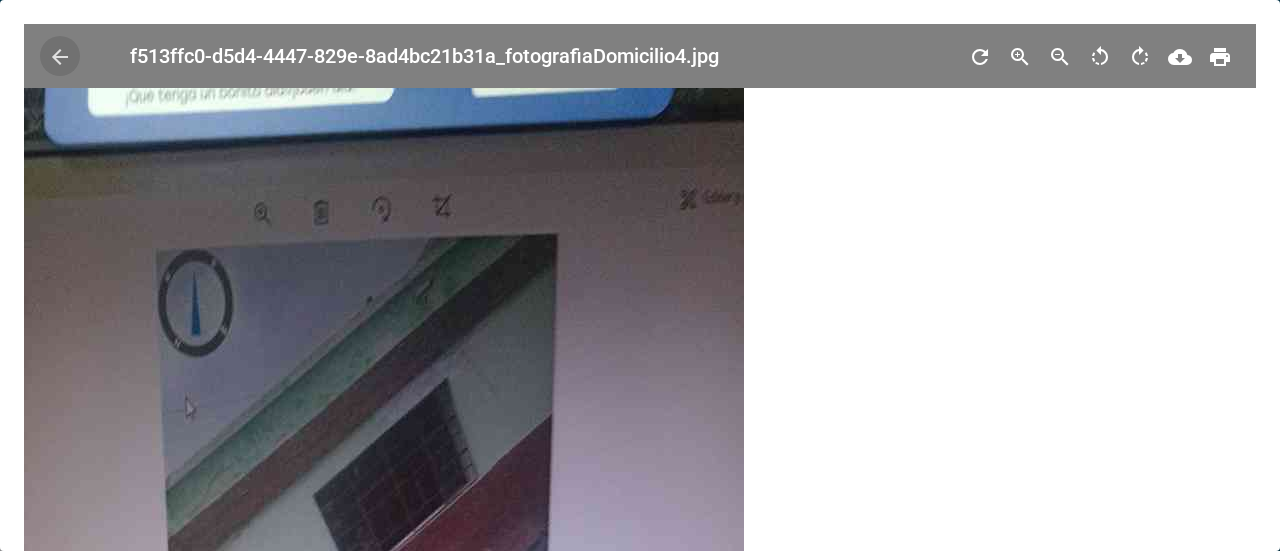 click on "arrow_back" at bounding box center (60, 57) 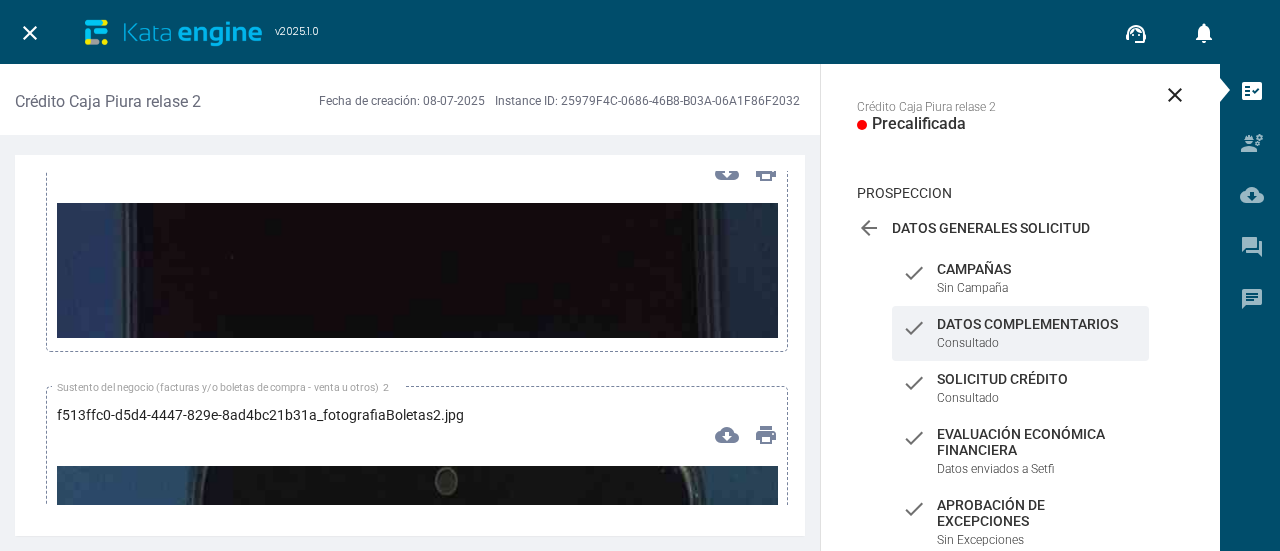 scroll, scrollTop: 14500, scrollLeft: 0, axis: vertical 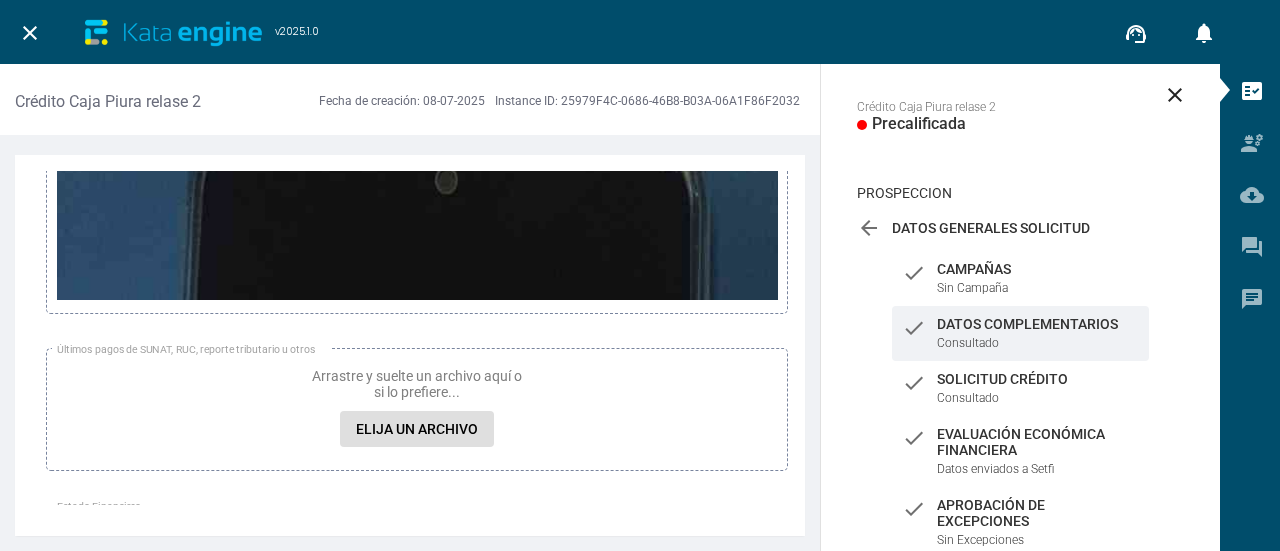 click at bounding box center (417, 806) 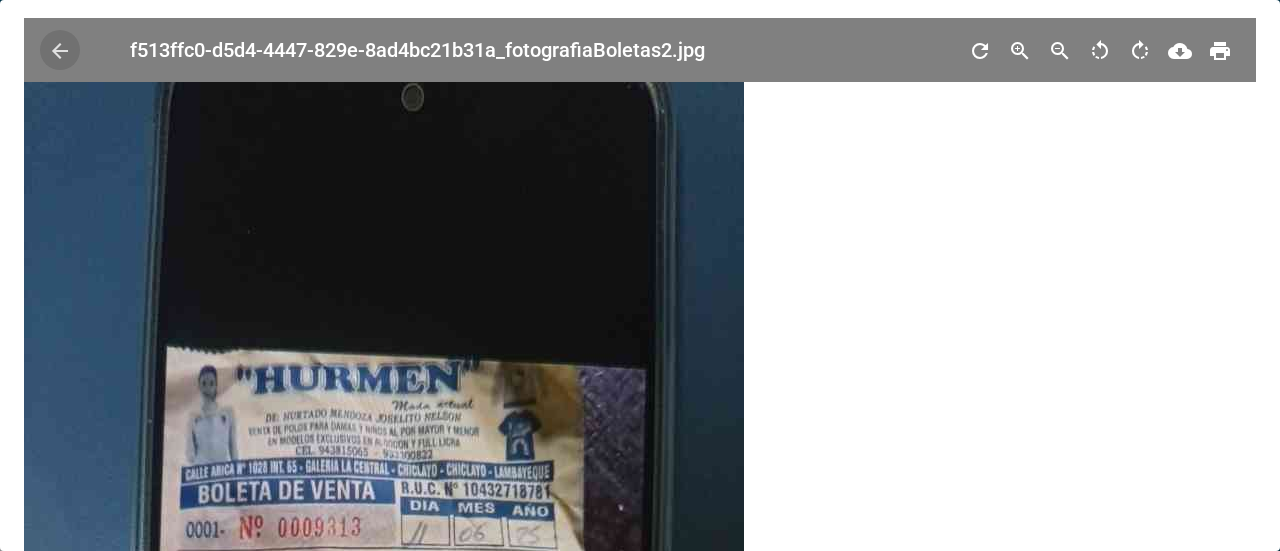 scroll, scrollTop: 0, scrollLeft: 0, axis: both 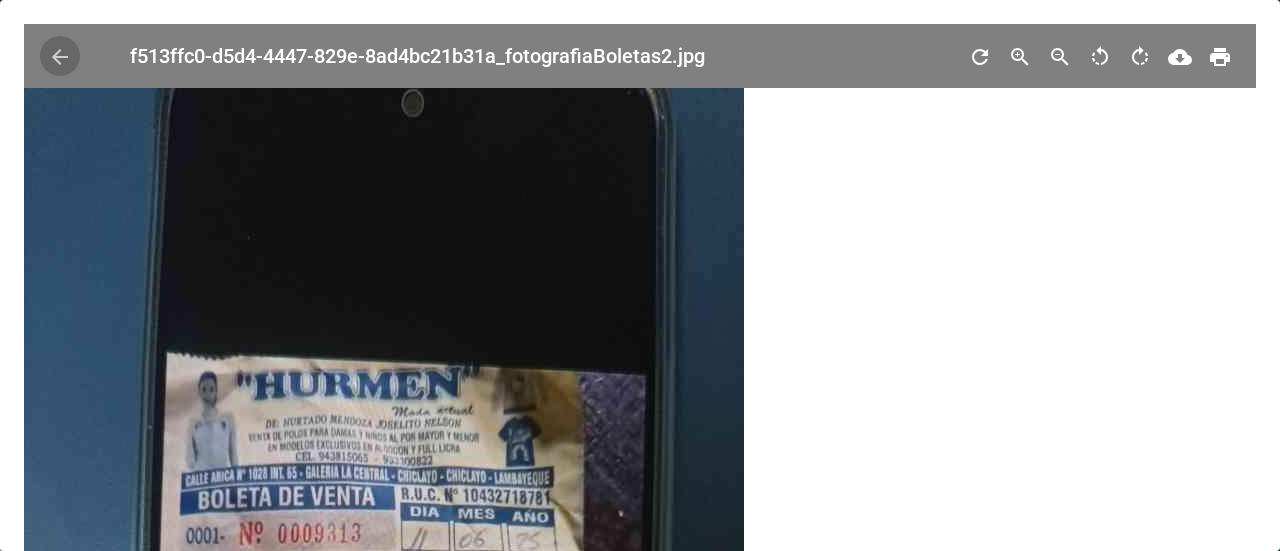 drag, startPoint x: 63, startPoint y: 56, endPoint x: 540, endPoint y: 323, distance: 546.64246 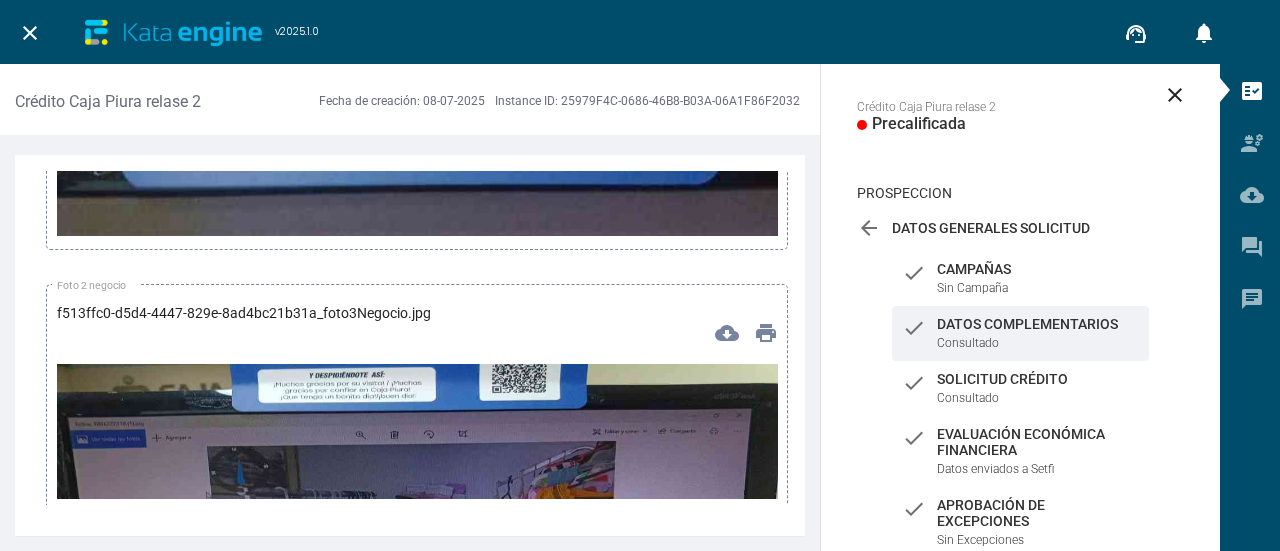 scroll, scrollTop: 15600, scrollLeft: 0, axis: vertical 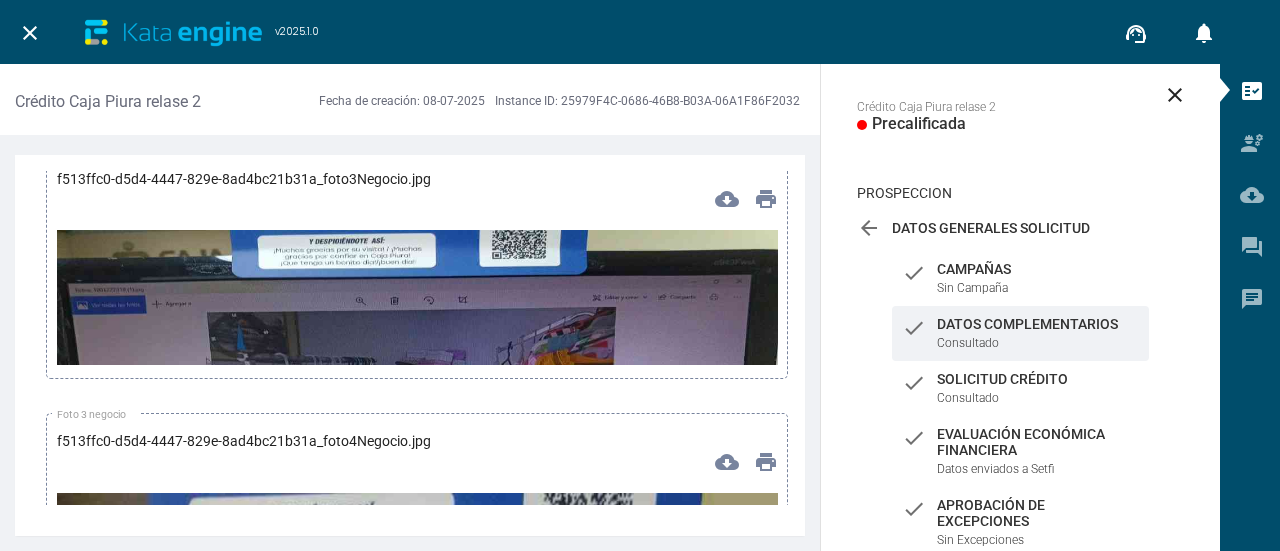 click at bounding box center [417, 433] 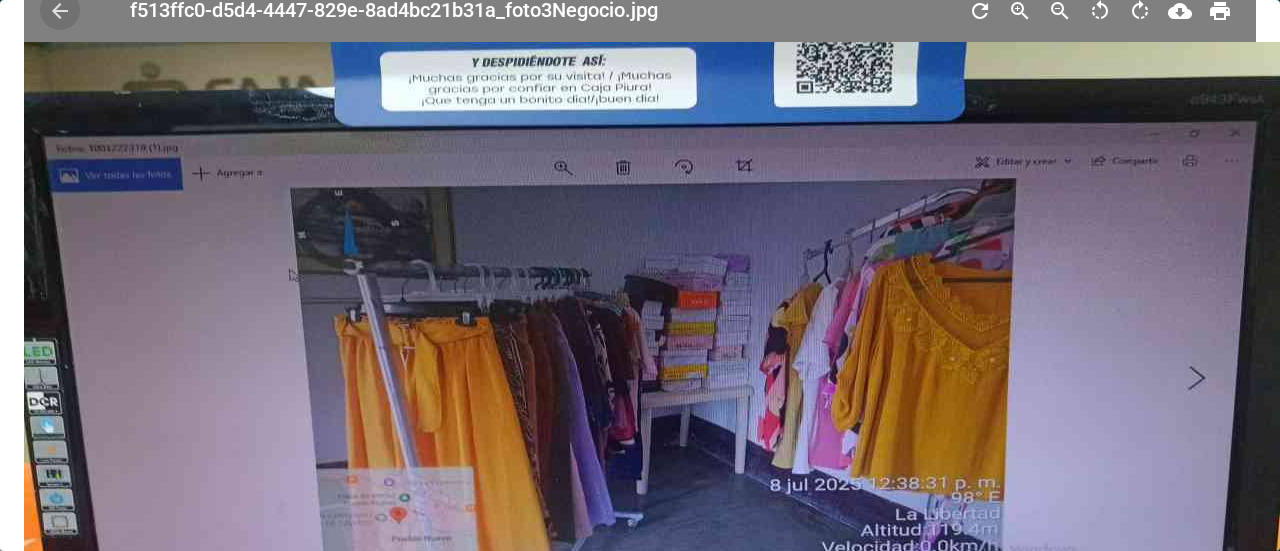 scroll, scrollTop: 0, scrollLeft: 0, axis: both 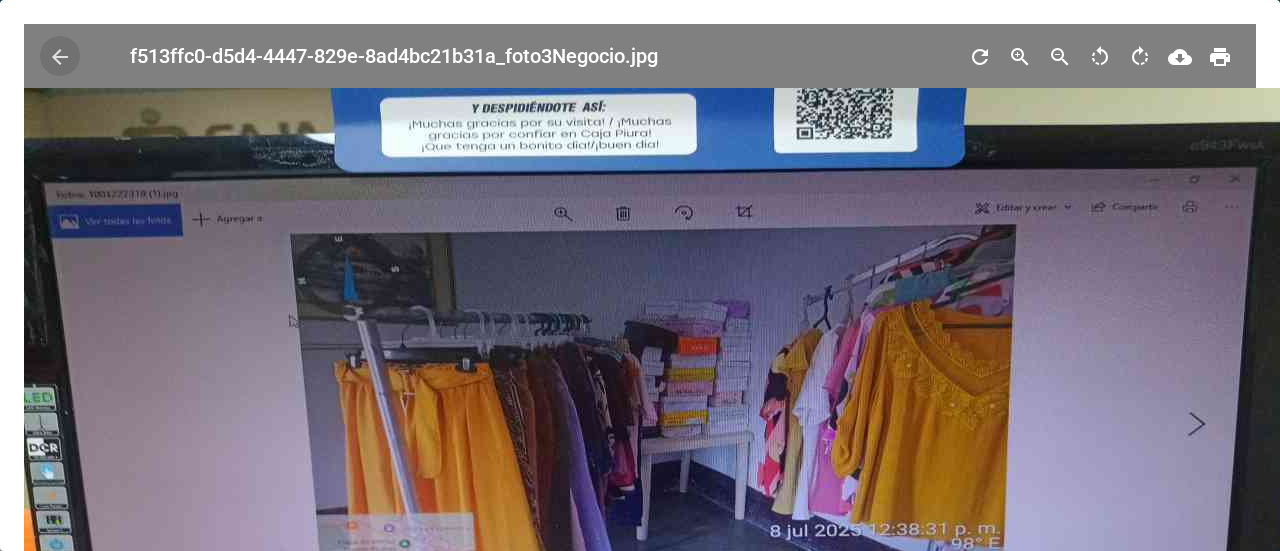 drag, startPoint x: 54, startPoint y: 50, endPoint x: 69, endPoint y: 57, distance: 16.552946 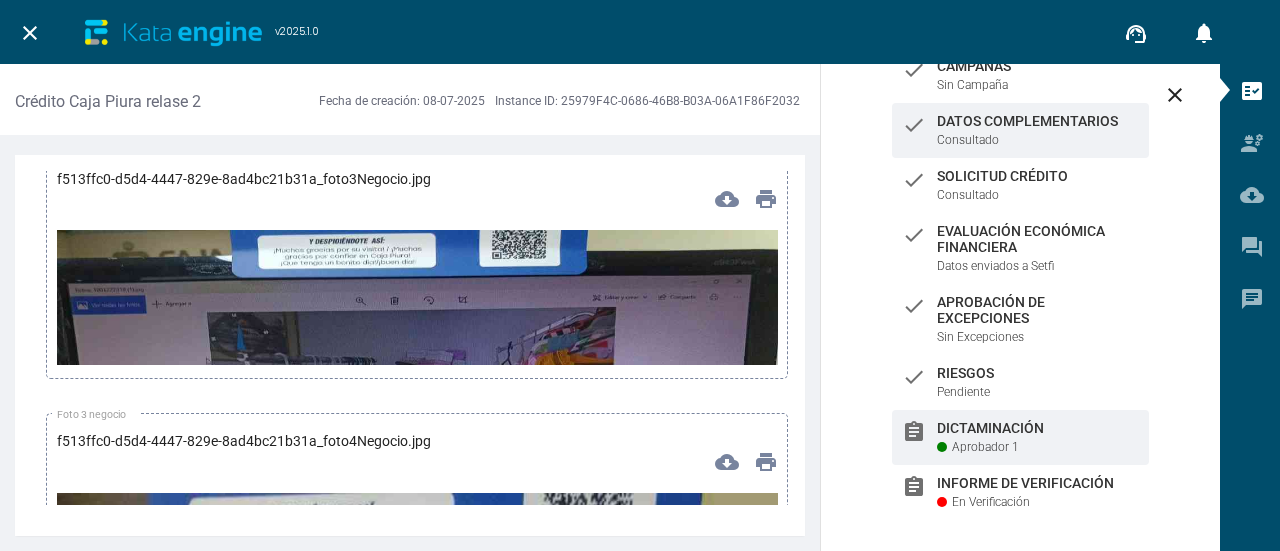 scroll, scrollTop: 213, scrollLeft: 0, axis: vertical 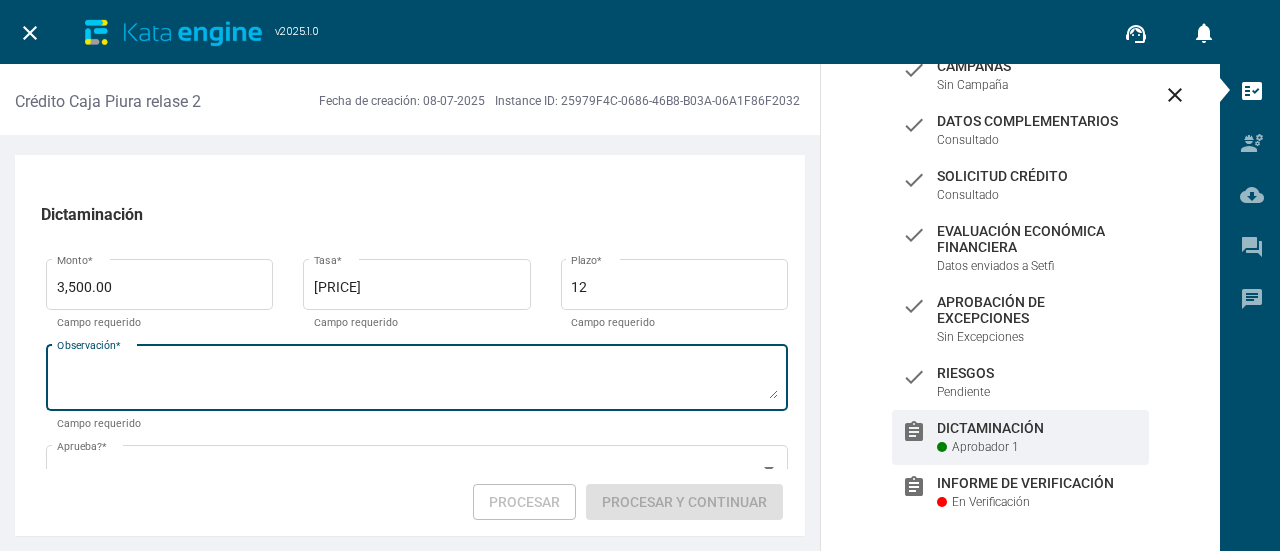 click on "Observación   *" at bounding box center [417, 381] 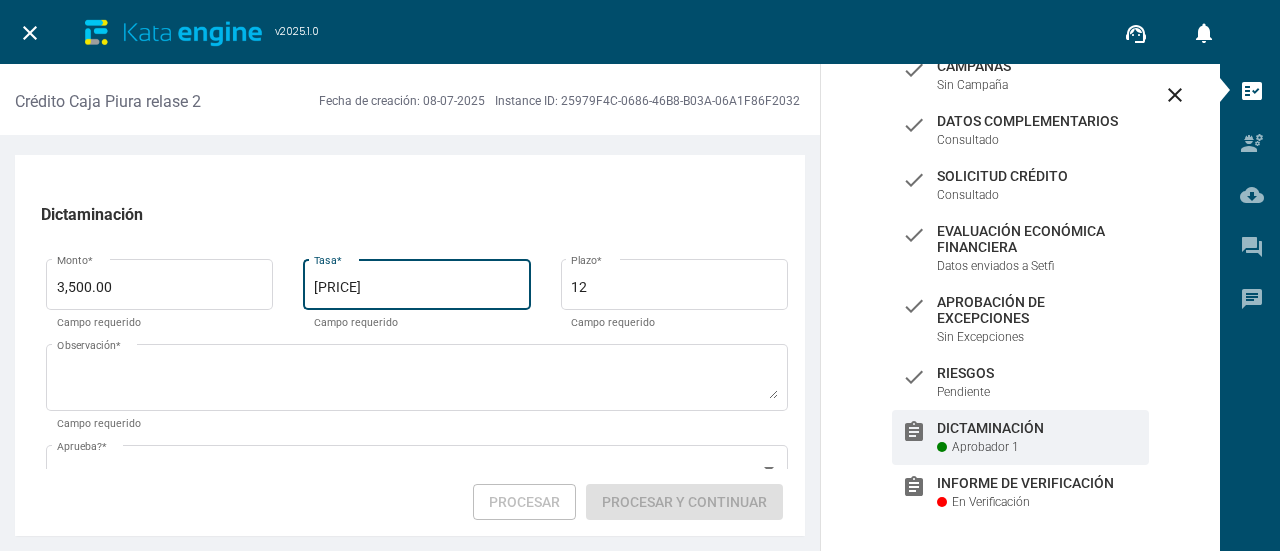 click on "[PRICE]" at bounding box center [417, 288] 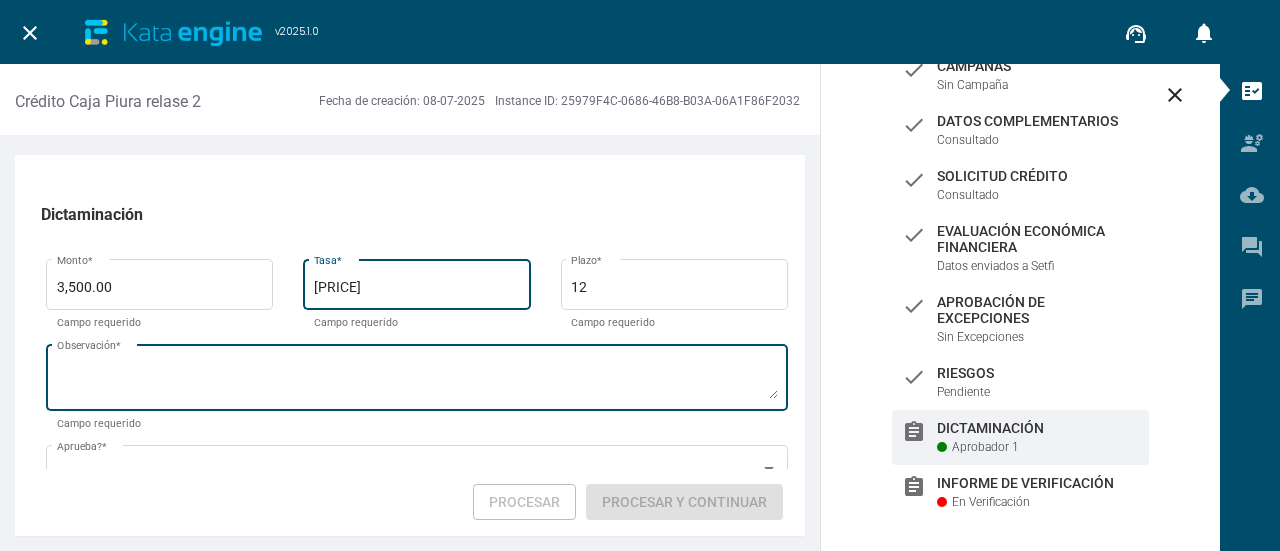 click on "Observación   *" at bounding box center [417, 381] 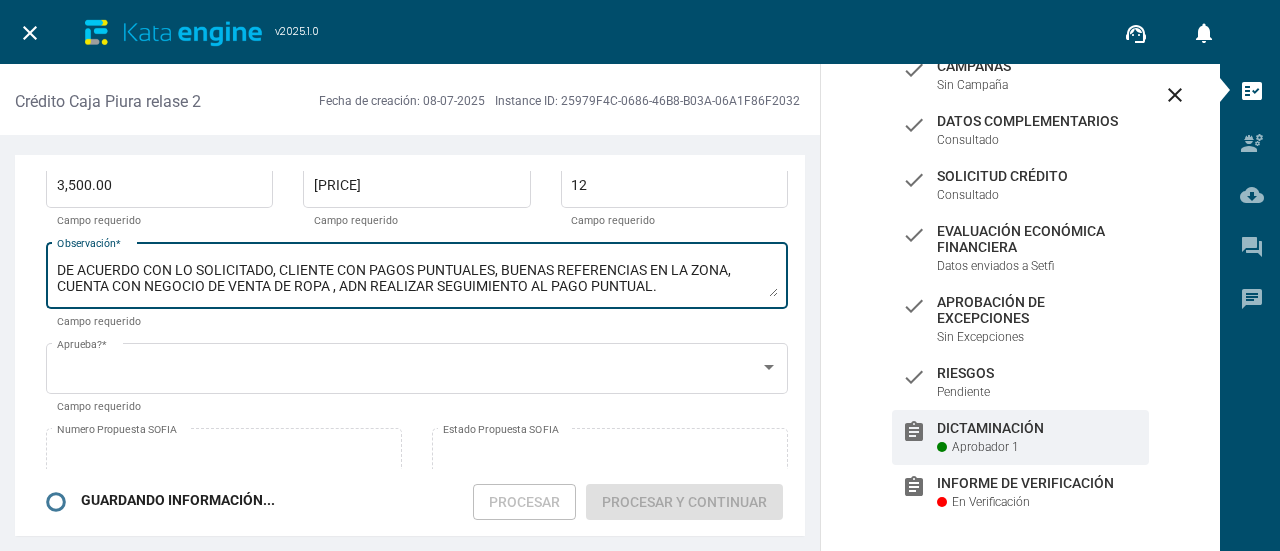 scroll, scrollTop: 200, scrollLeft: 0, axis: vertical 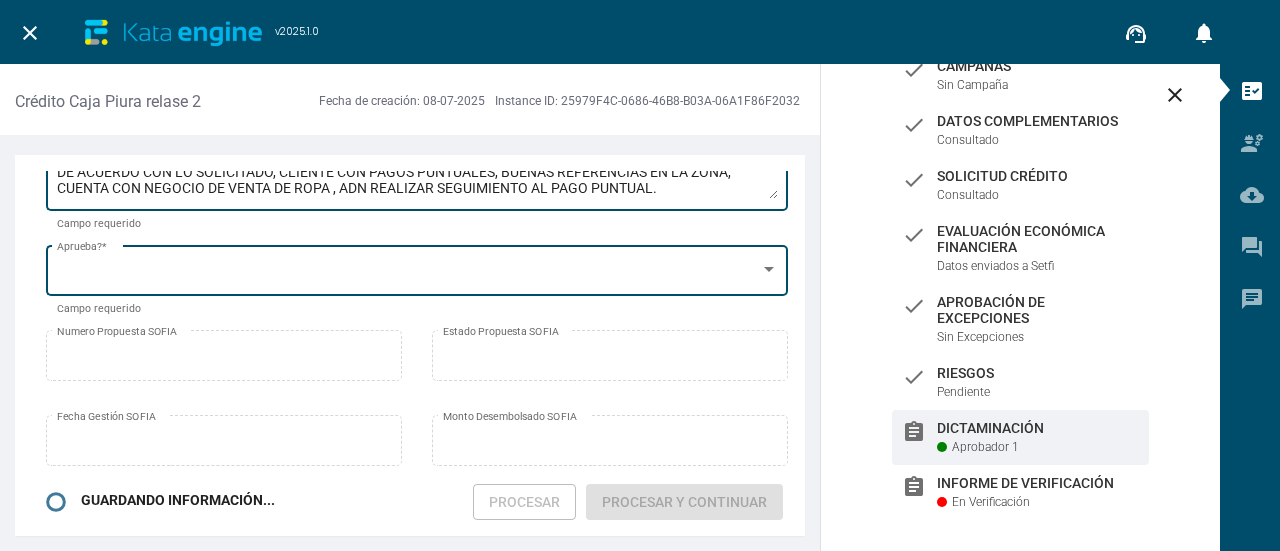 type on "DE ACUERDO CON LO SOLICITADO, CLIENTE CON PAGOS PUNTUALES, BUENAS REFERENCIAS EN LA ZONA, CUENTA CON NEGOCIO DE VENTA DE ROPA , ADN REALIZAR SEGUIMIENTO AL PAGO PUNTUAL." 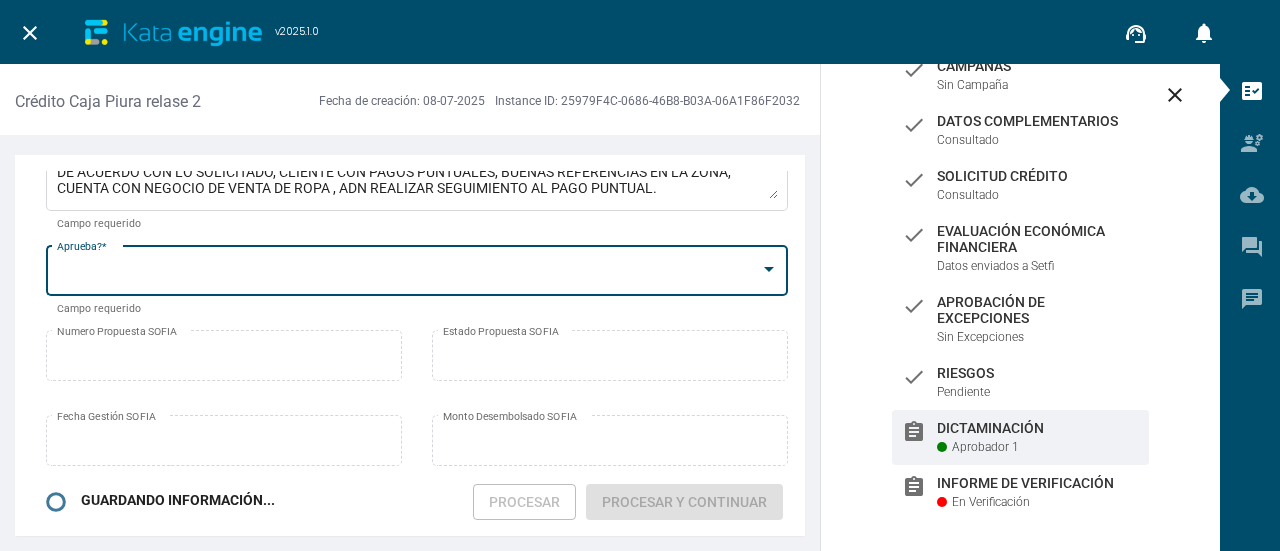 click at bounding box center [408, 274] 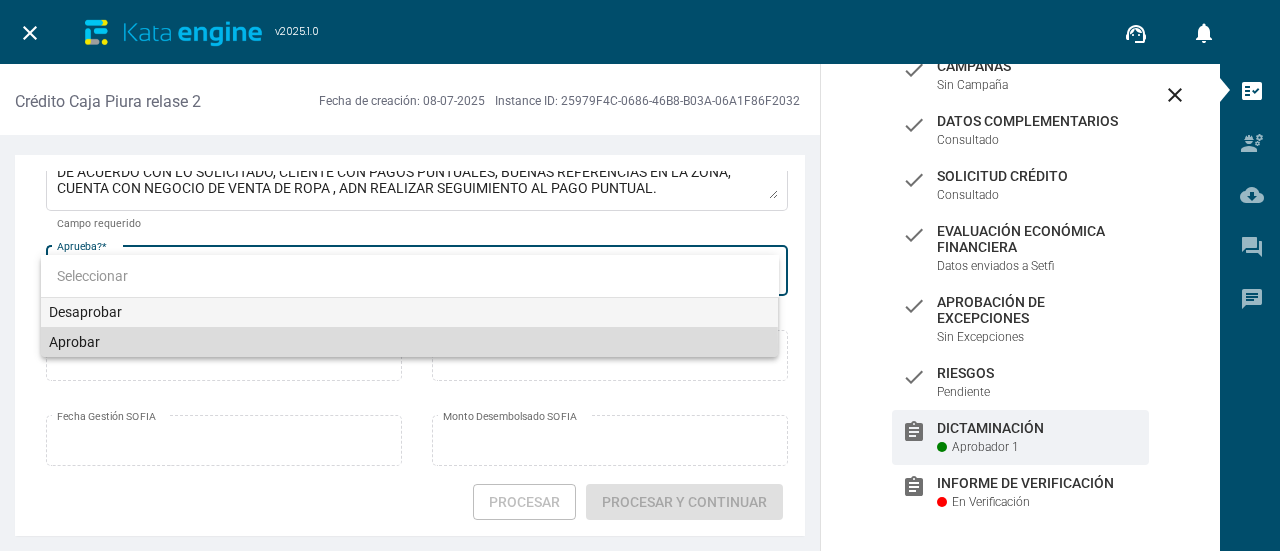 click on "Aprobar" at bounding box center (410, 342) 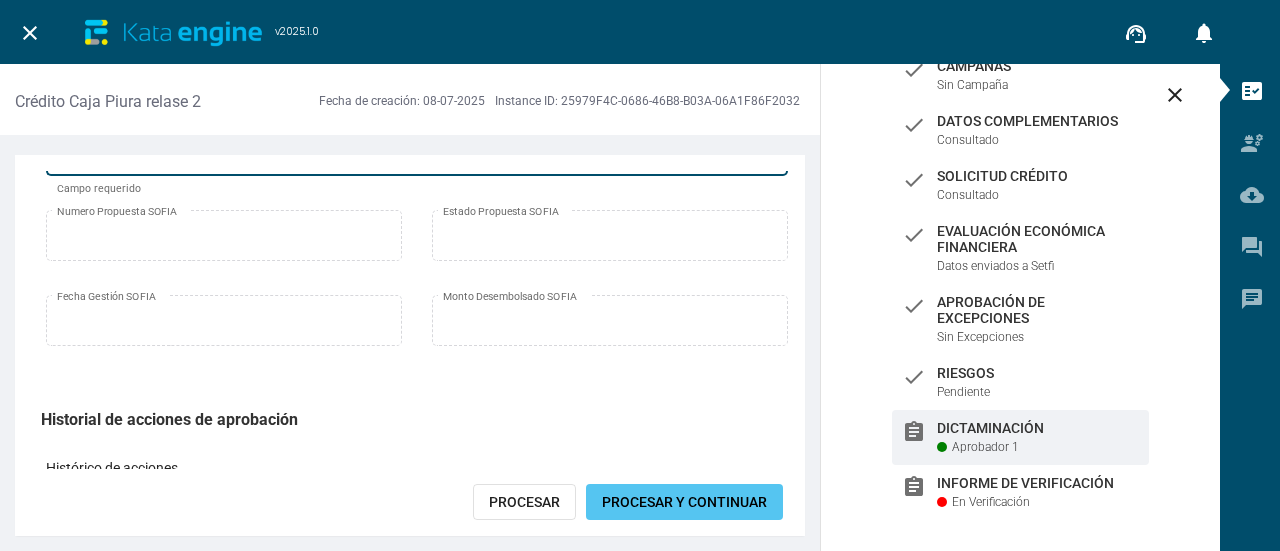 scroll, scrollTop: 200, scrollLeft: 0, axis: vertical 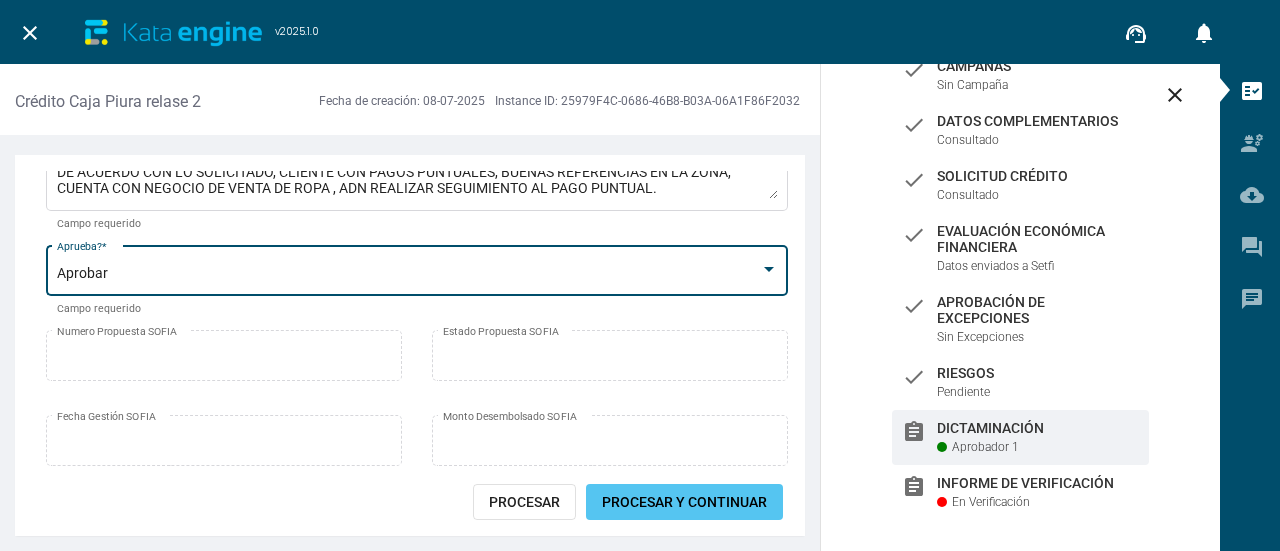 click on "Procesar y Continuar" at bounding box center [684, 502] 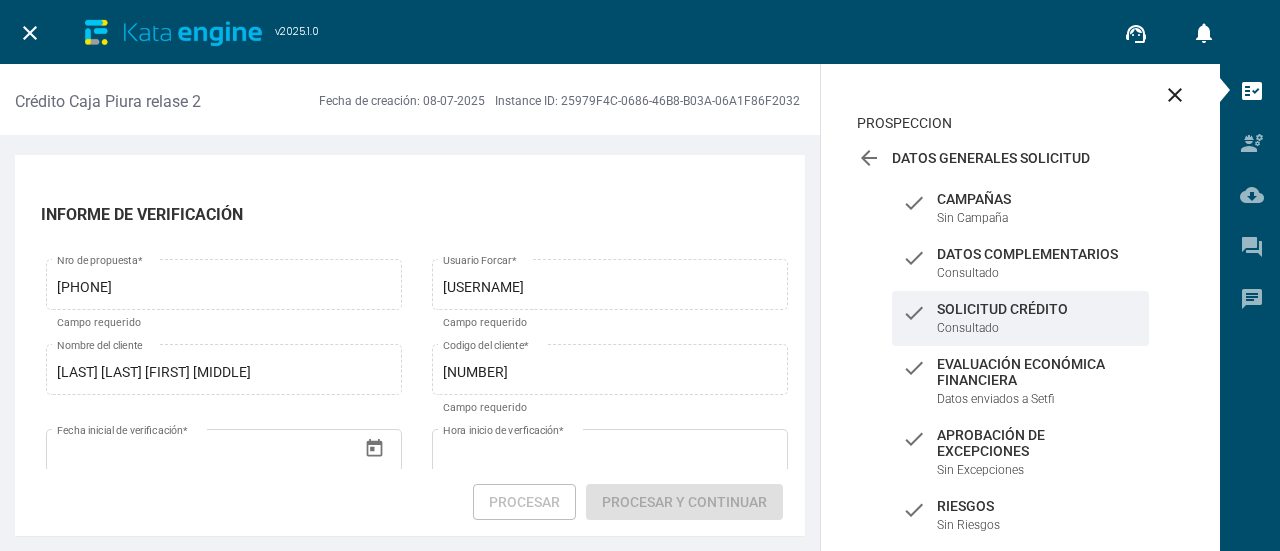 scroll, scrollTop: 0, scrollLeft: 0, axis: both 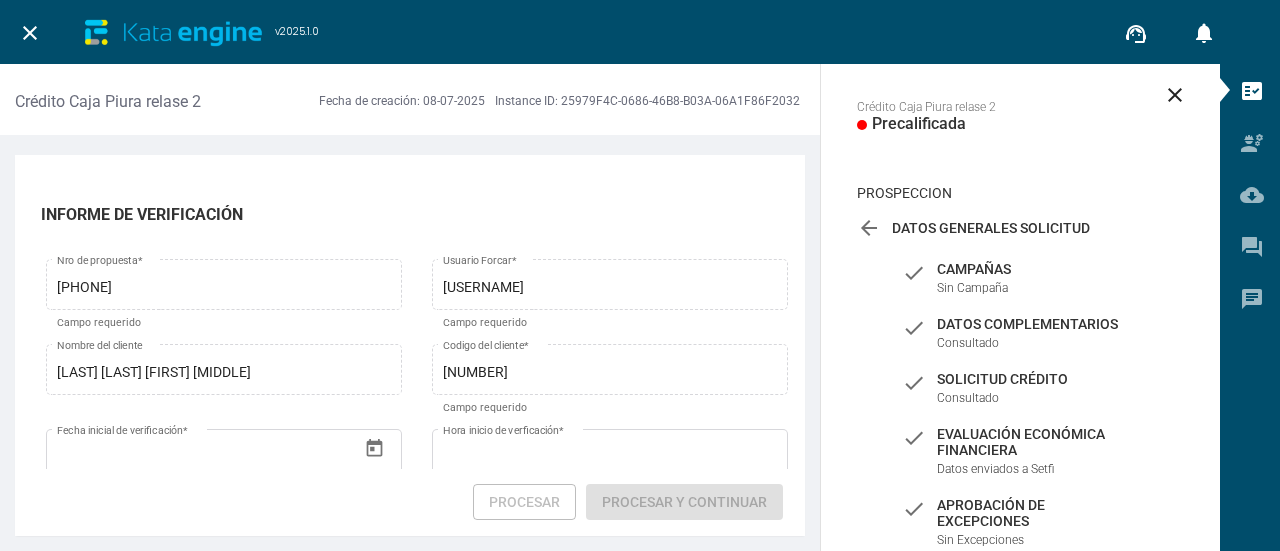 click on "close" at bounding box center (30, 33) 